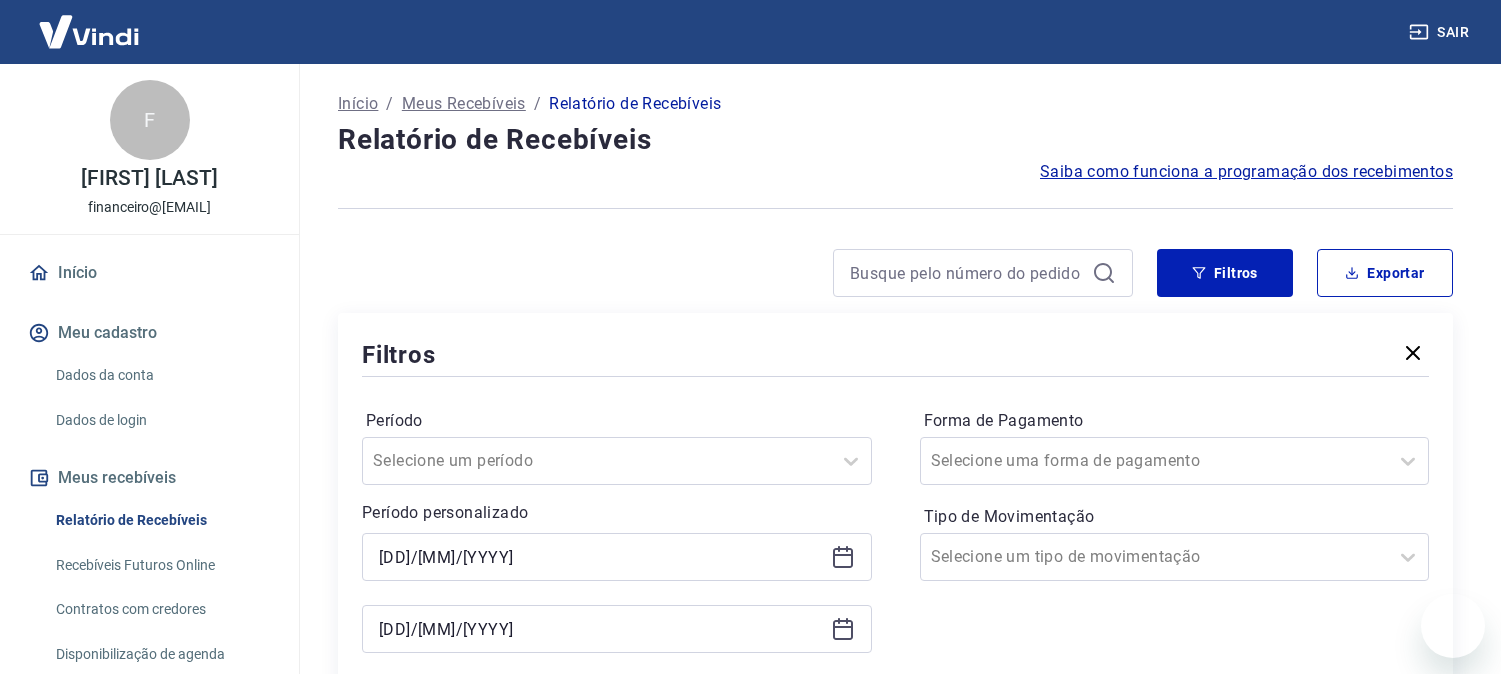 scroll, scrollTop: 444, scrollLeft: 0, axis: vertical 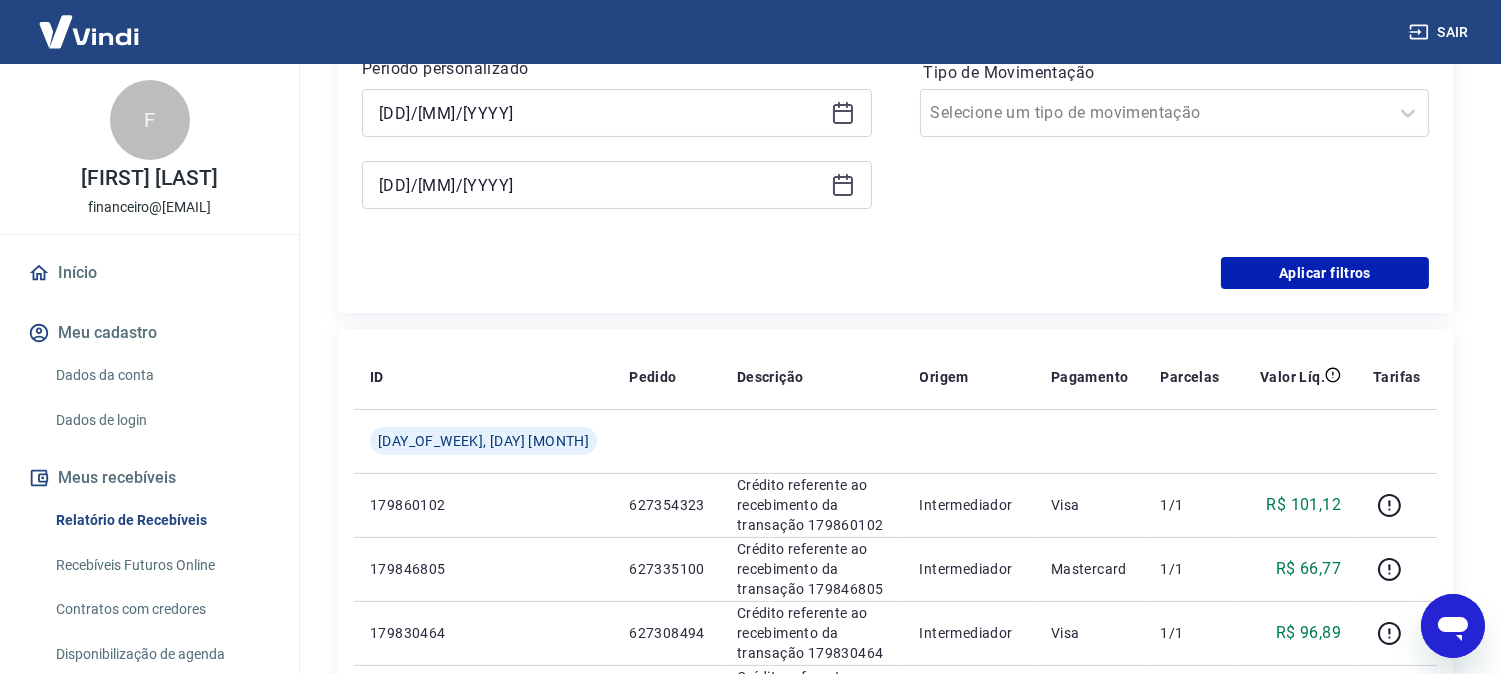 click on "Aplicar filtros" at bounding box center (895, 273) 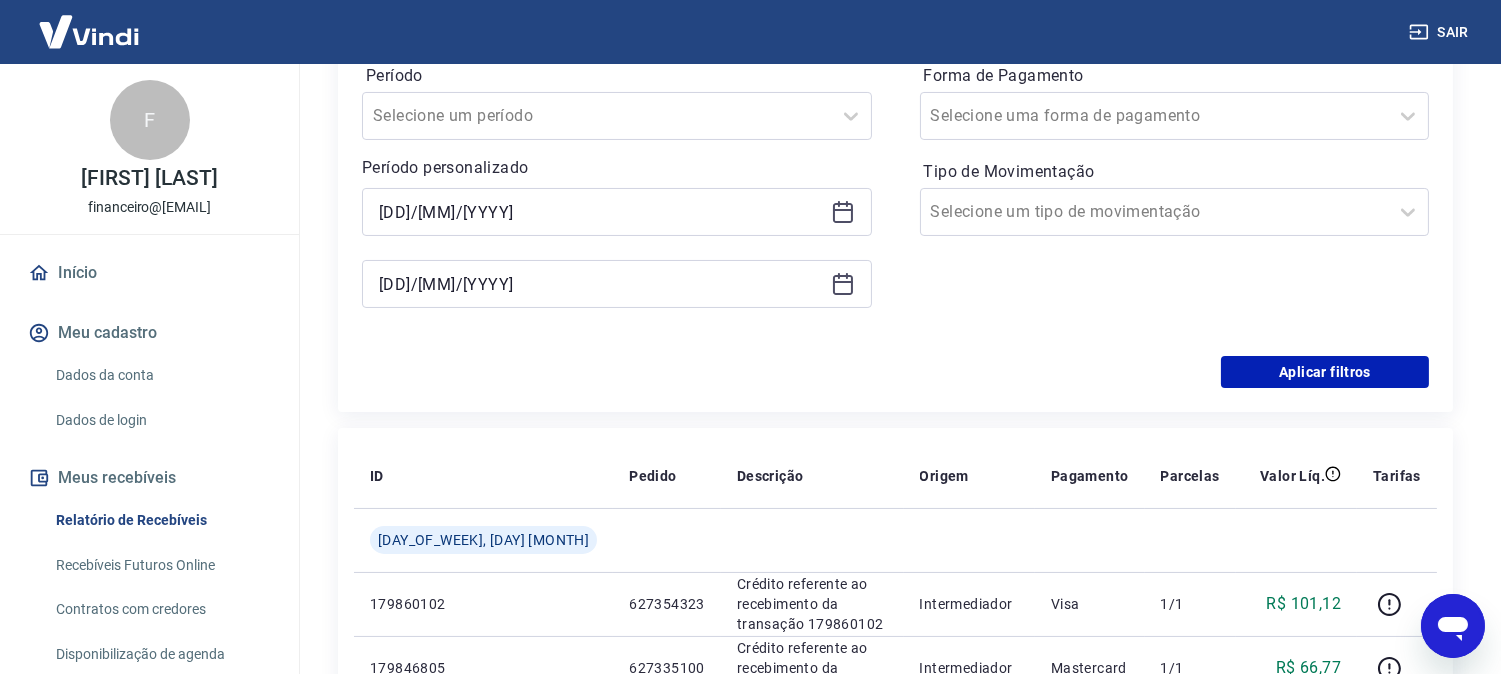 scroll, scrollTop: 222, scrollLeft: 0, axis: vertical 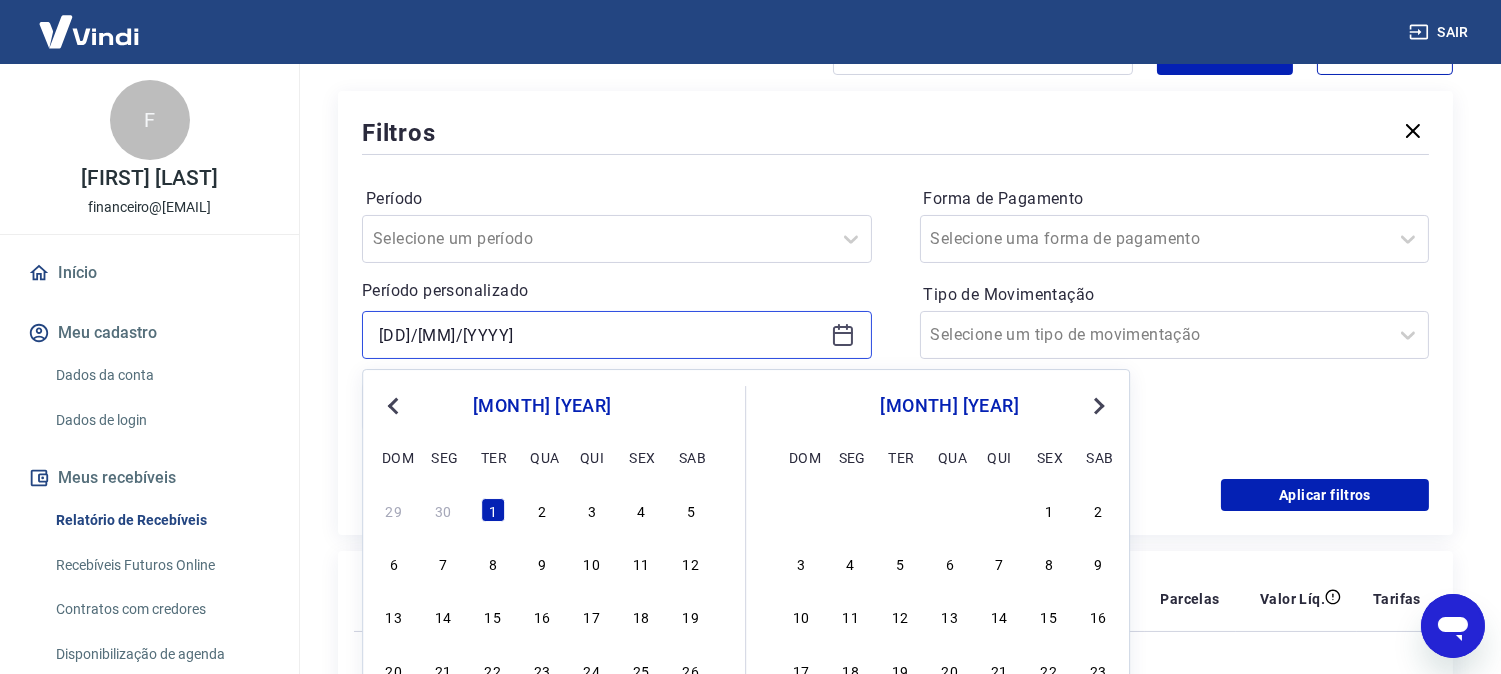 click on "[DD]/[MM]/[YYYY]" at bounding box center [601, 335] 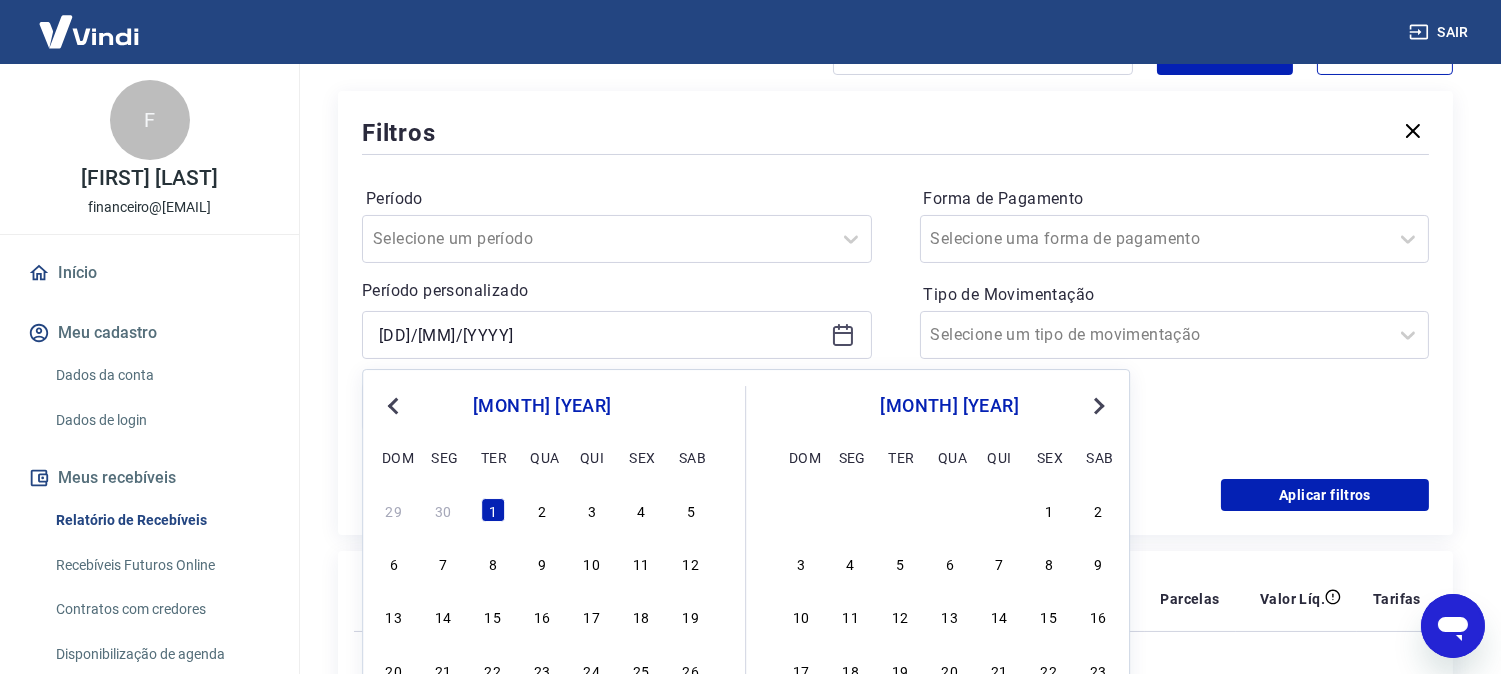 click on "[MONTH] [YEAR]" at bounding box center [949, 406] 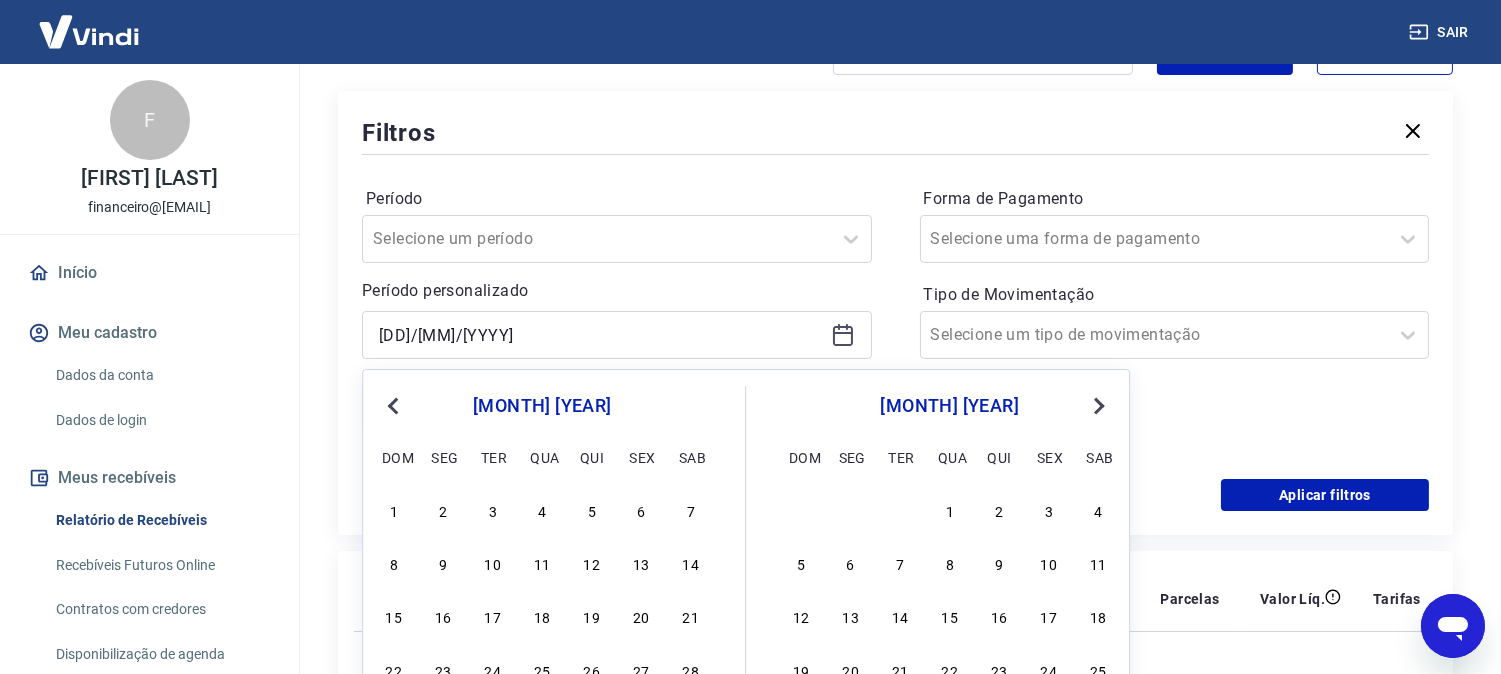 click on "Next Month" at bounding box center (1097, 405) 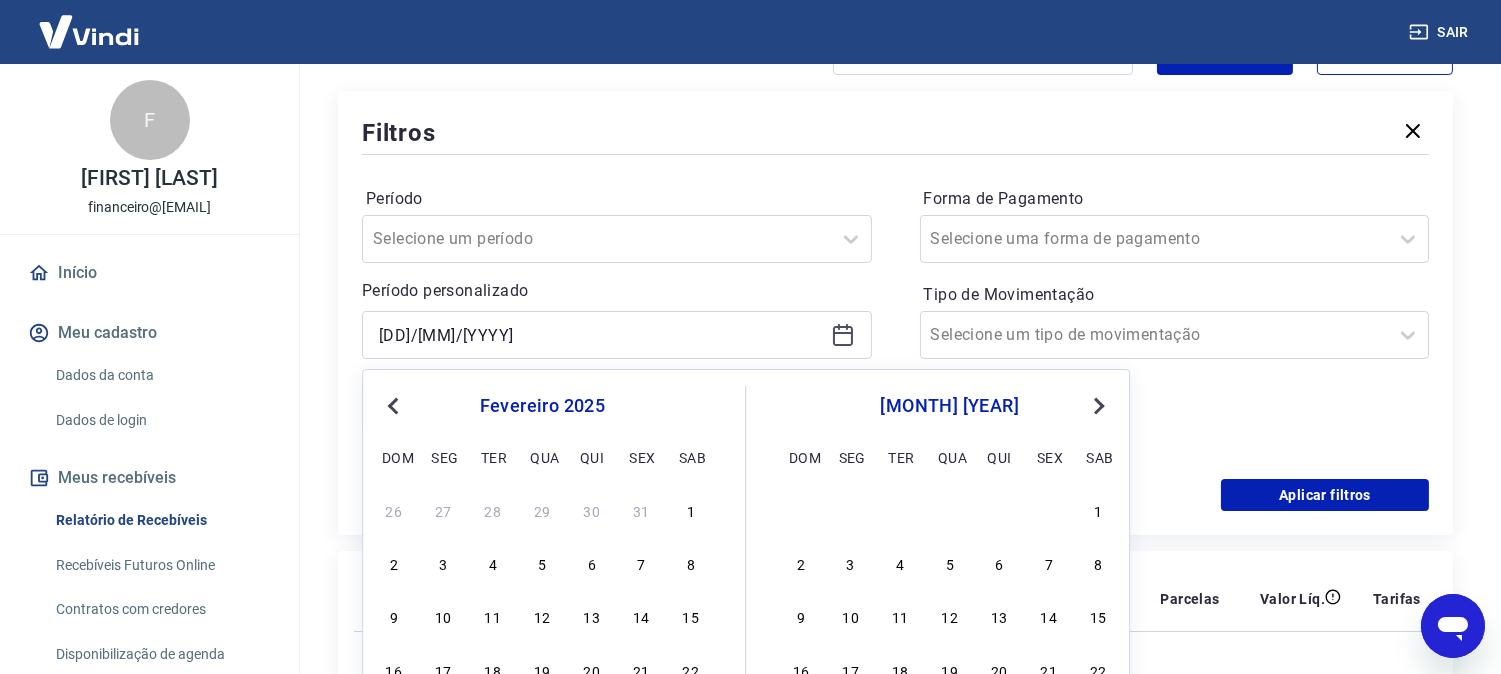 click on "Next Month" at bounding box center (1097, 405) 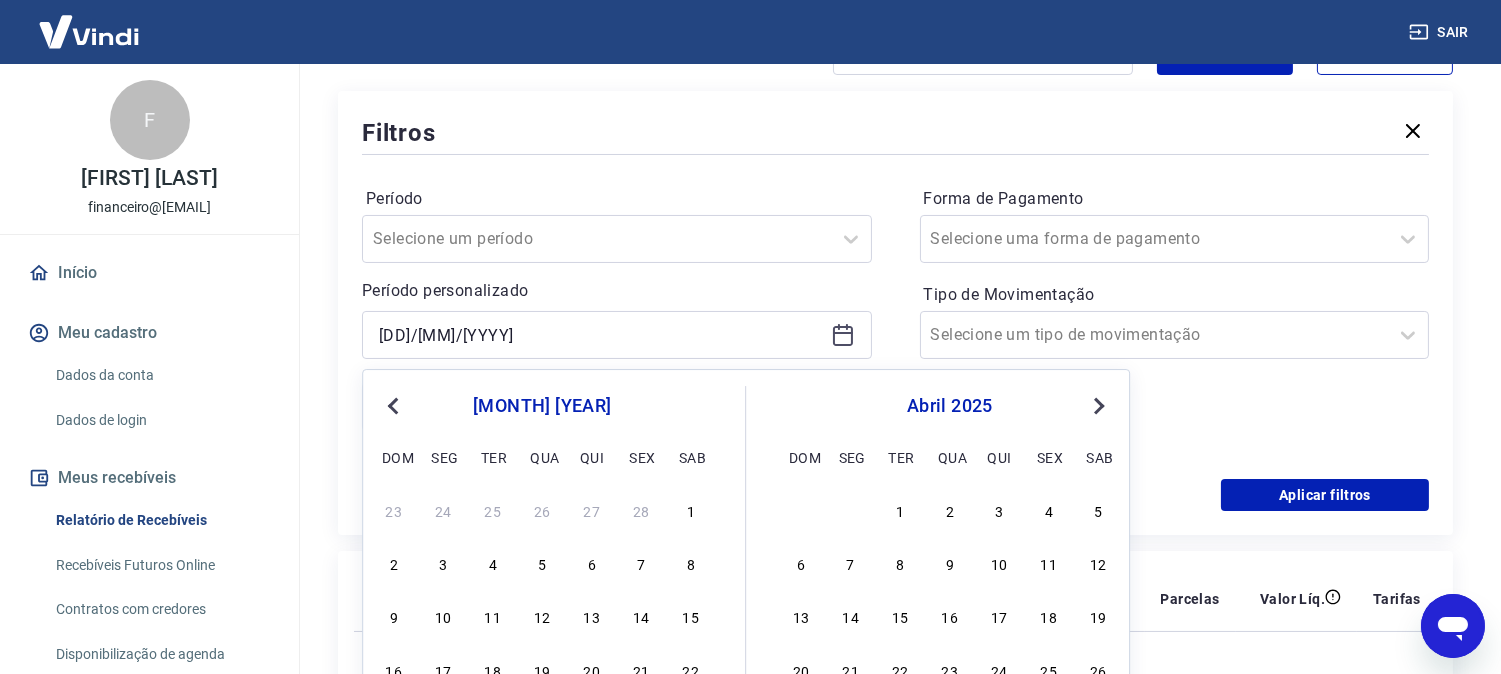 click on "abril 2025" at bounding box center [949, 406] 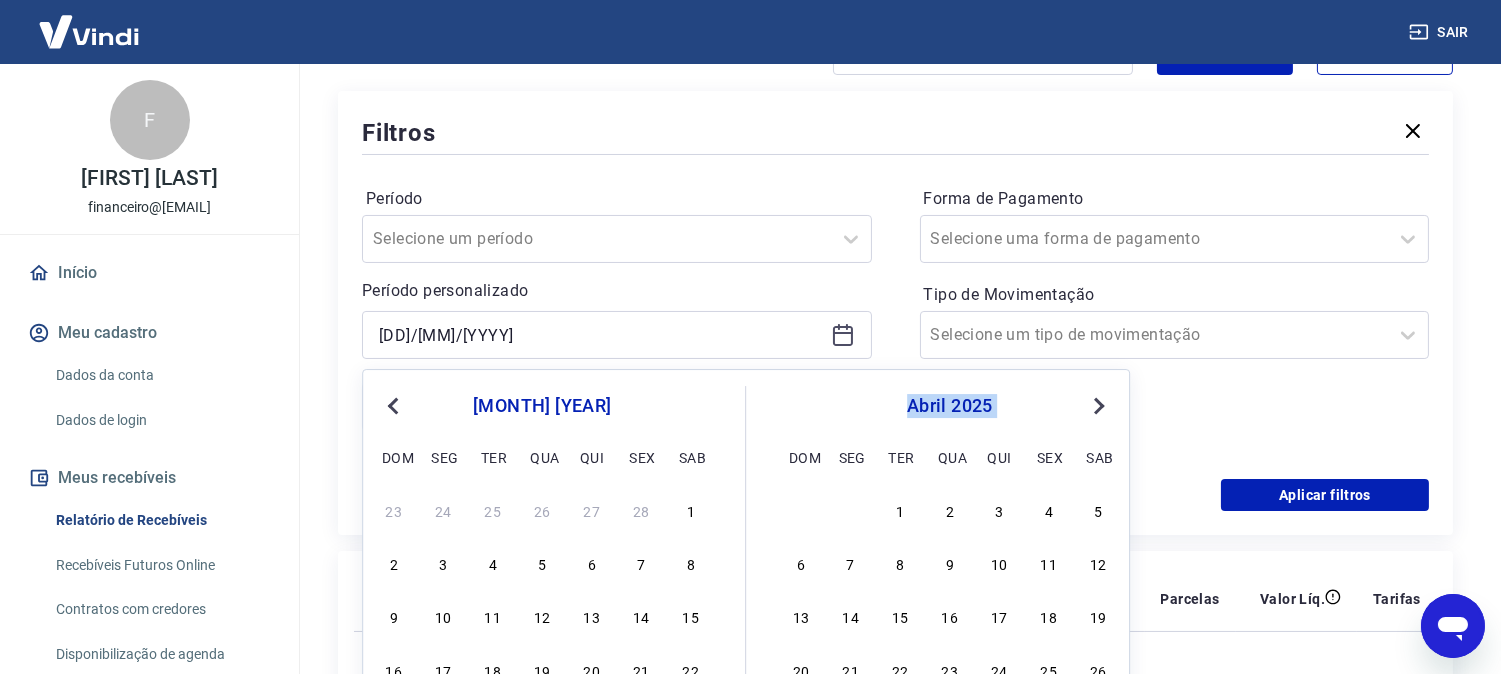 click on "abril 2025" at bounding box center [949, 406] 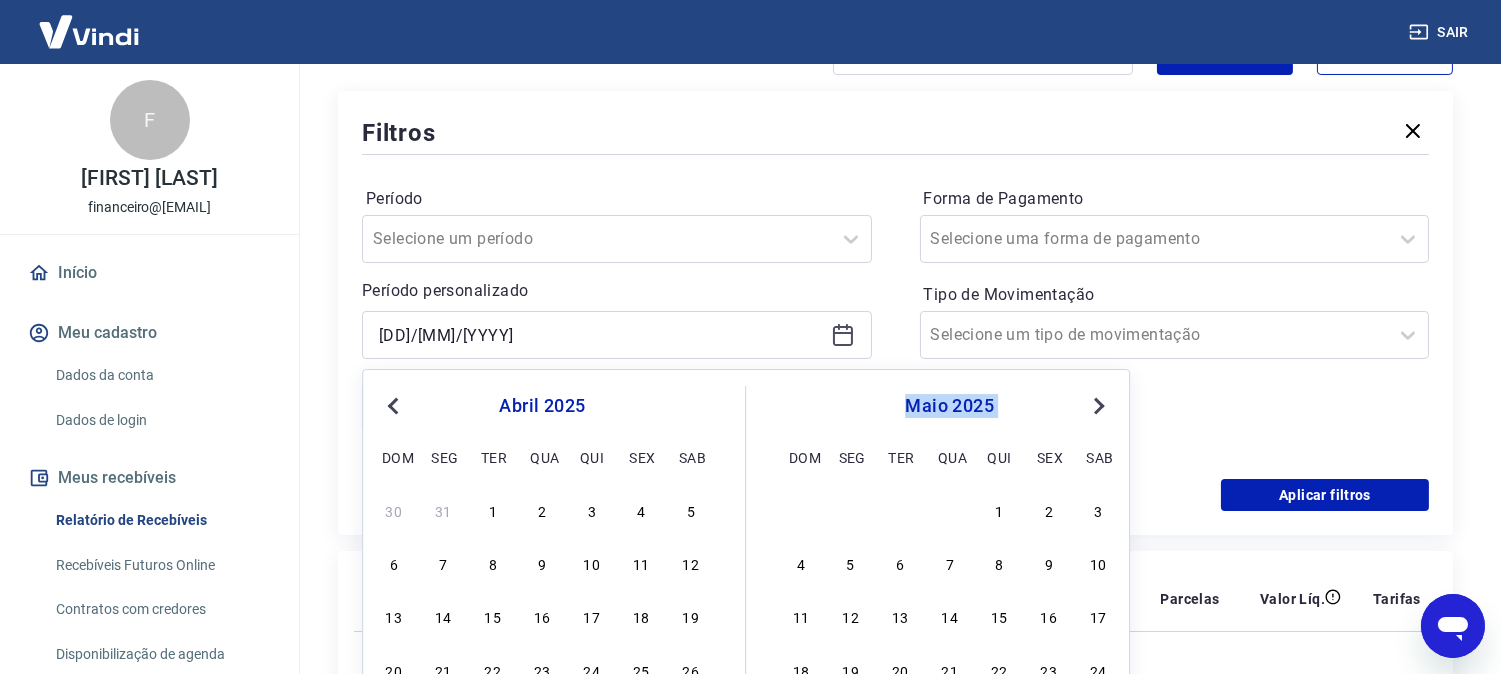 click on "Next Month" at bounding box center (1097, 405) 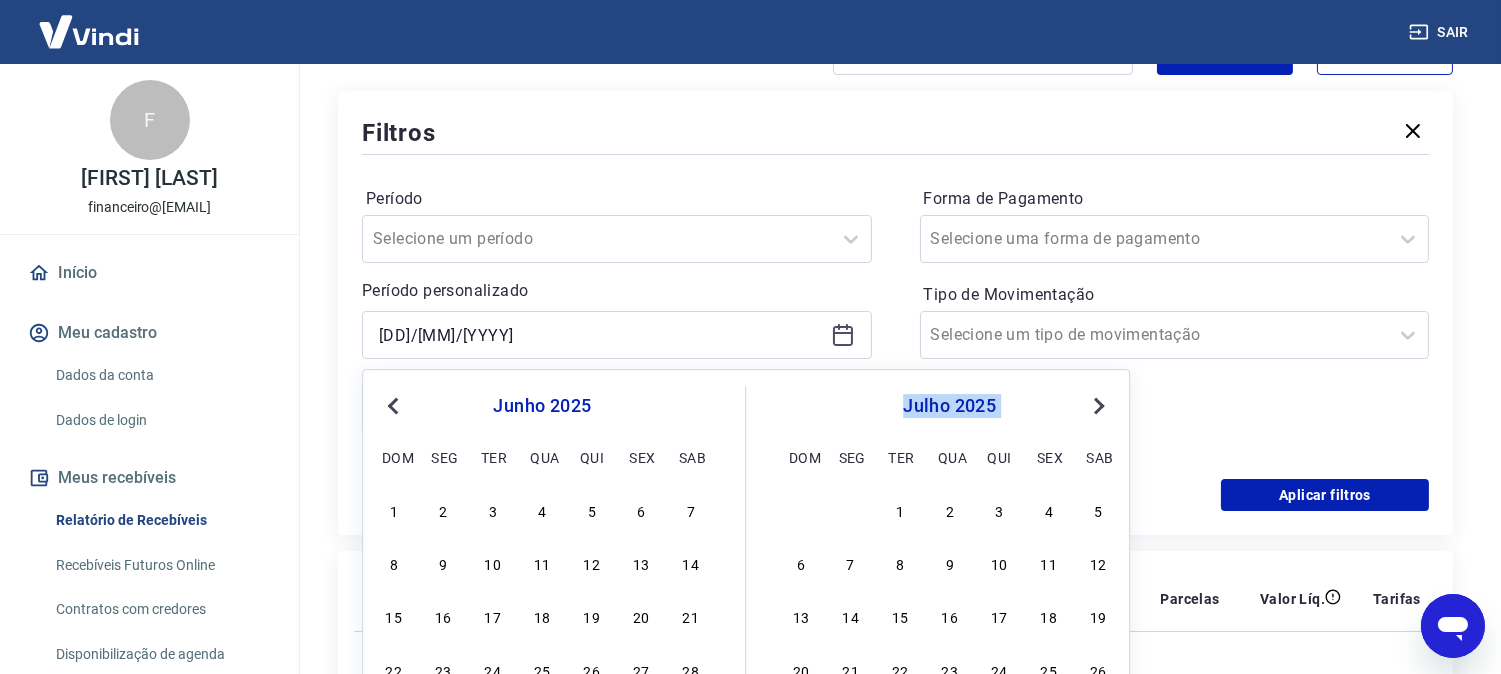 click on "Next Month" at bounding box center (1097, 405) 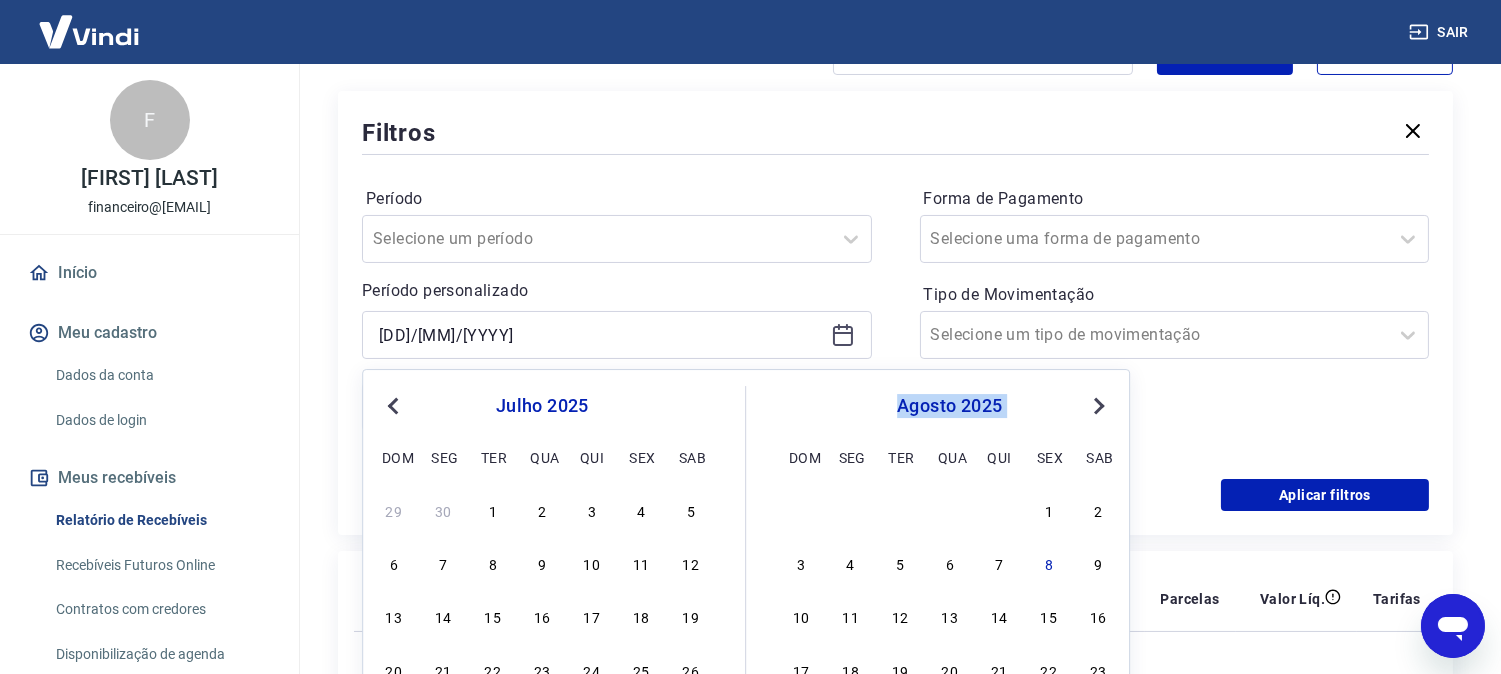 click on "Next Month" at bounding box center [1097, 405] 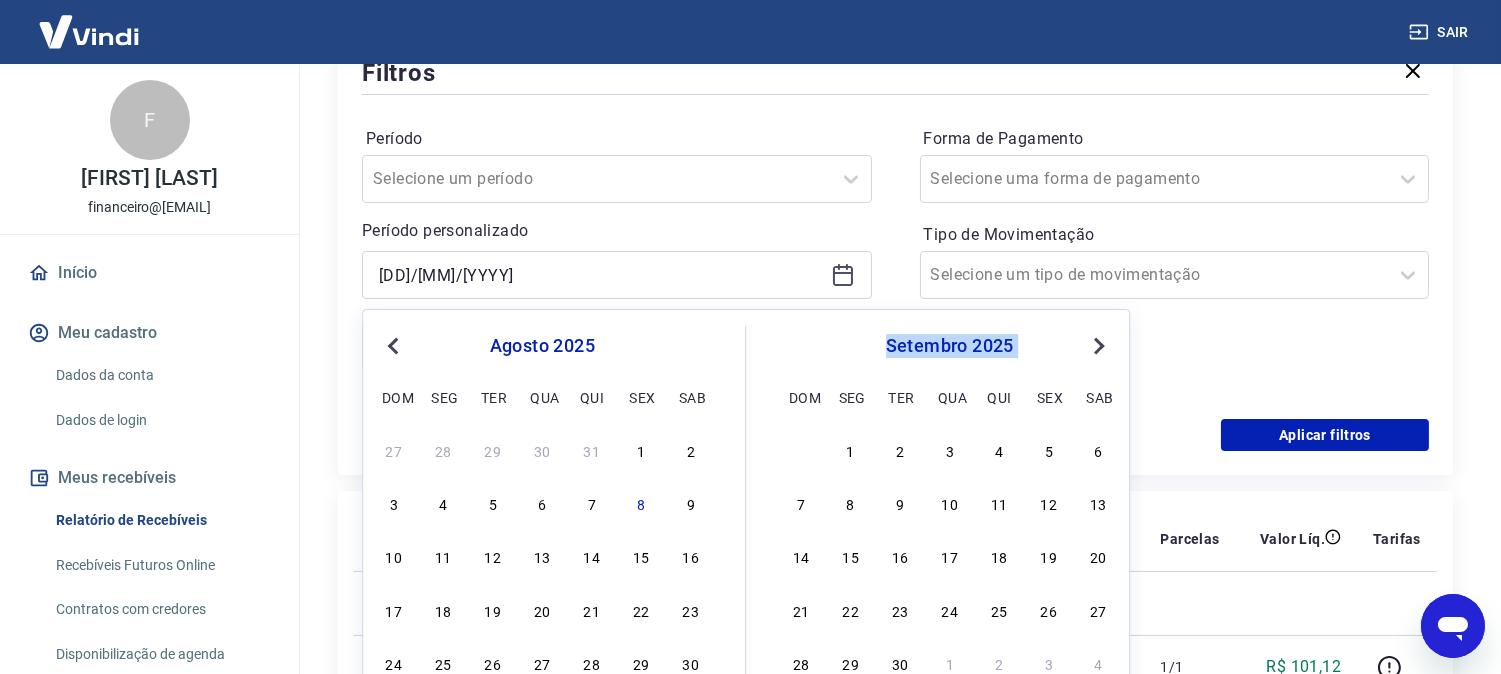 scroll, scrollTop: 333, scrollLeft: 0, axis: vertical 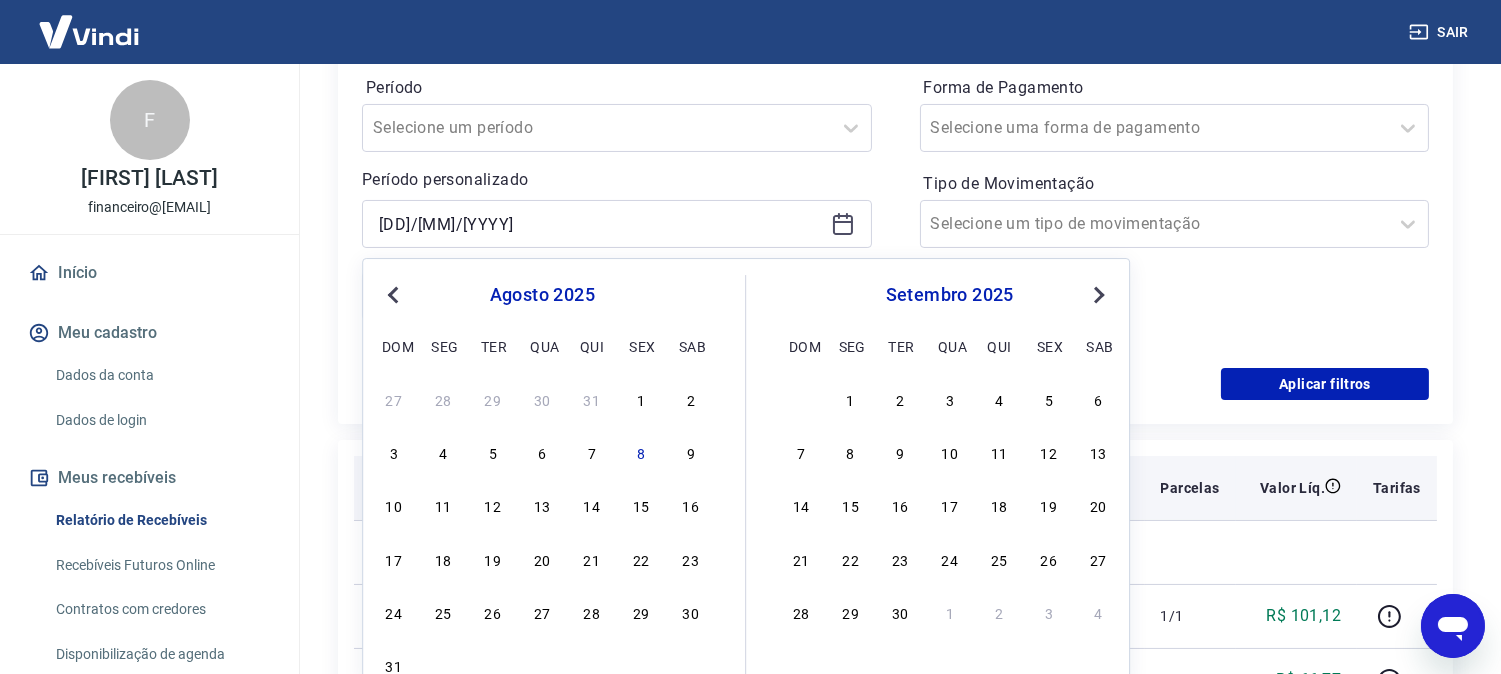 drag, startPoint x: 544, startPoint y: 453, endPoint x: 540, endPoint y: 476, distance: 23.345236 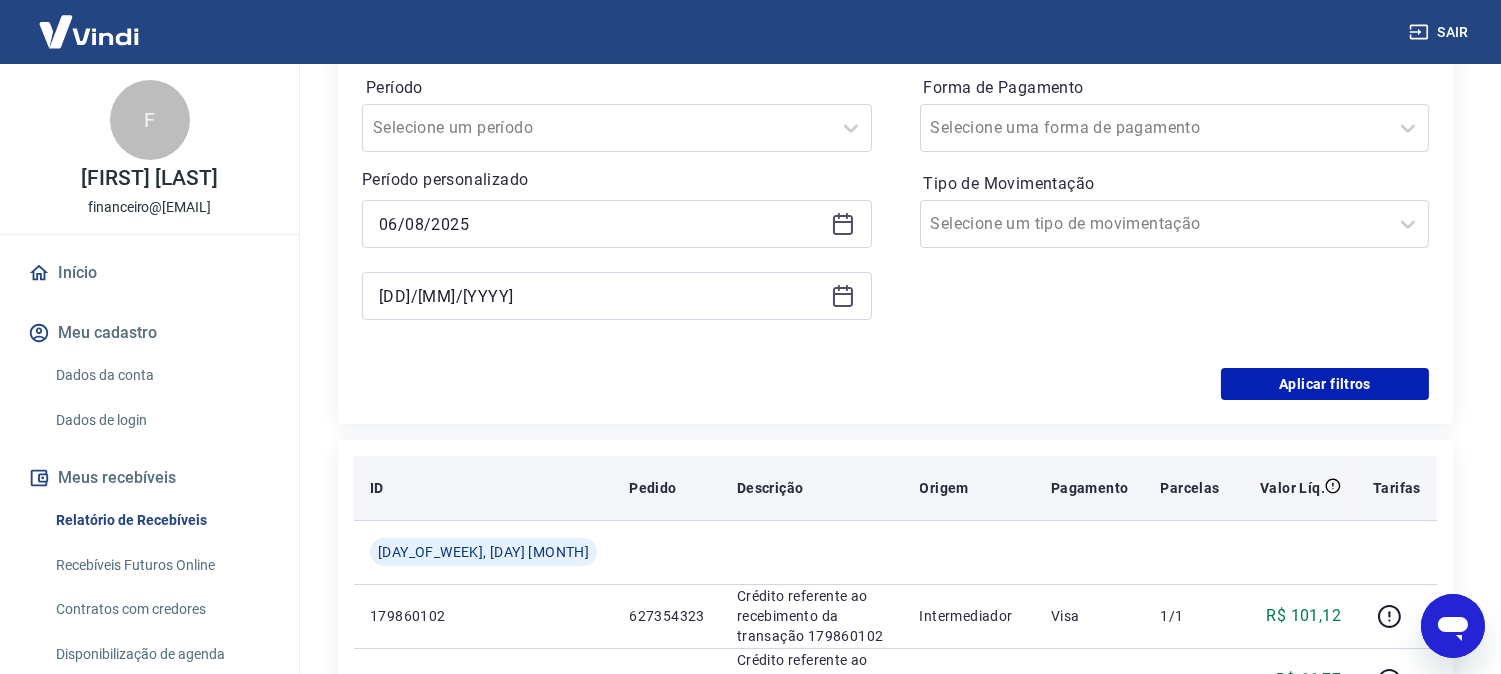 type on "06/08/2025" 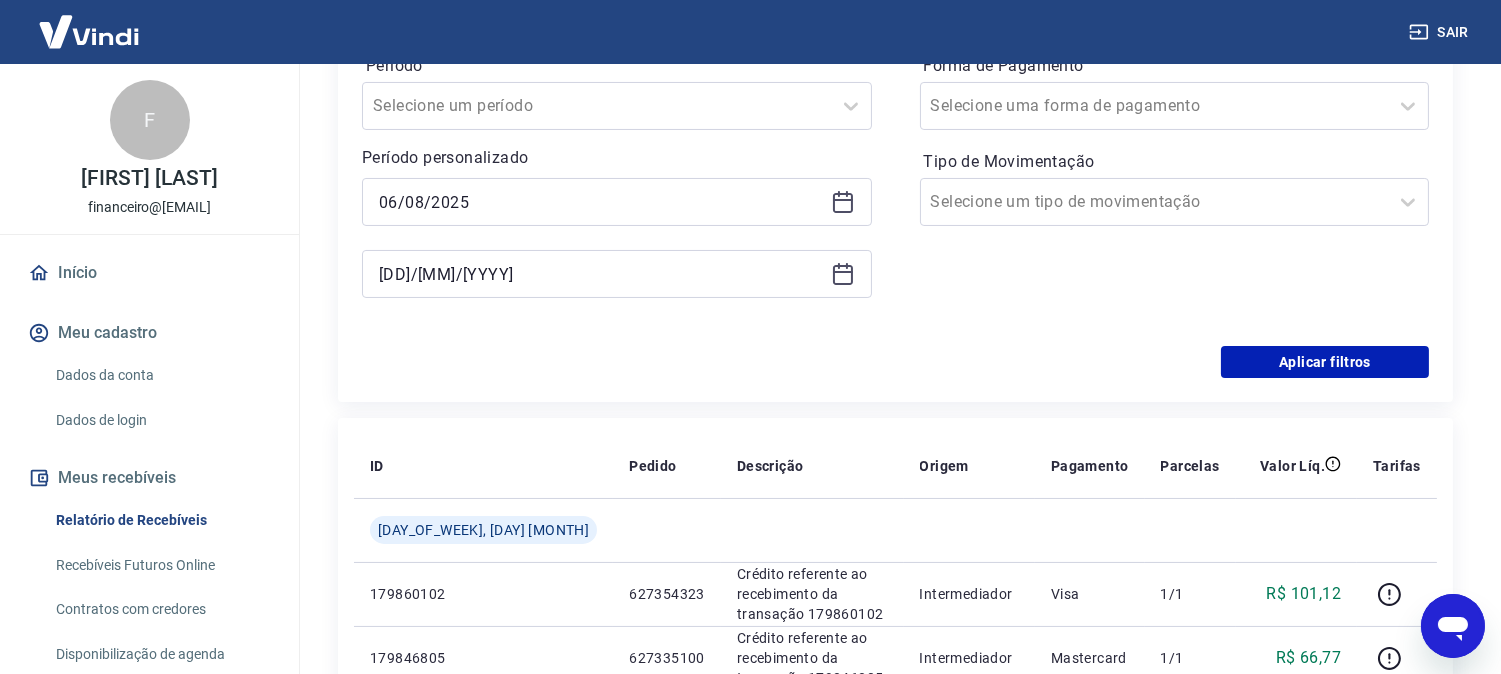 scroll, scrollTop: 333, scrollLeft: 0, axis: vertical 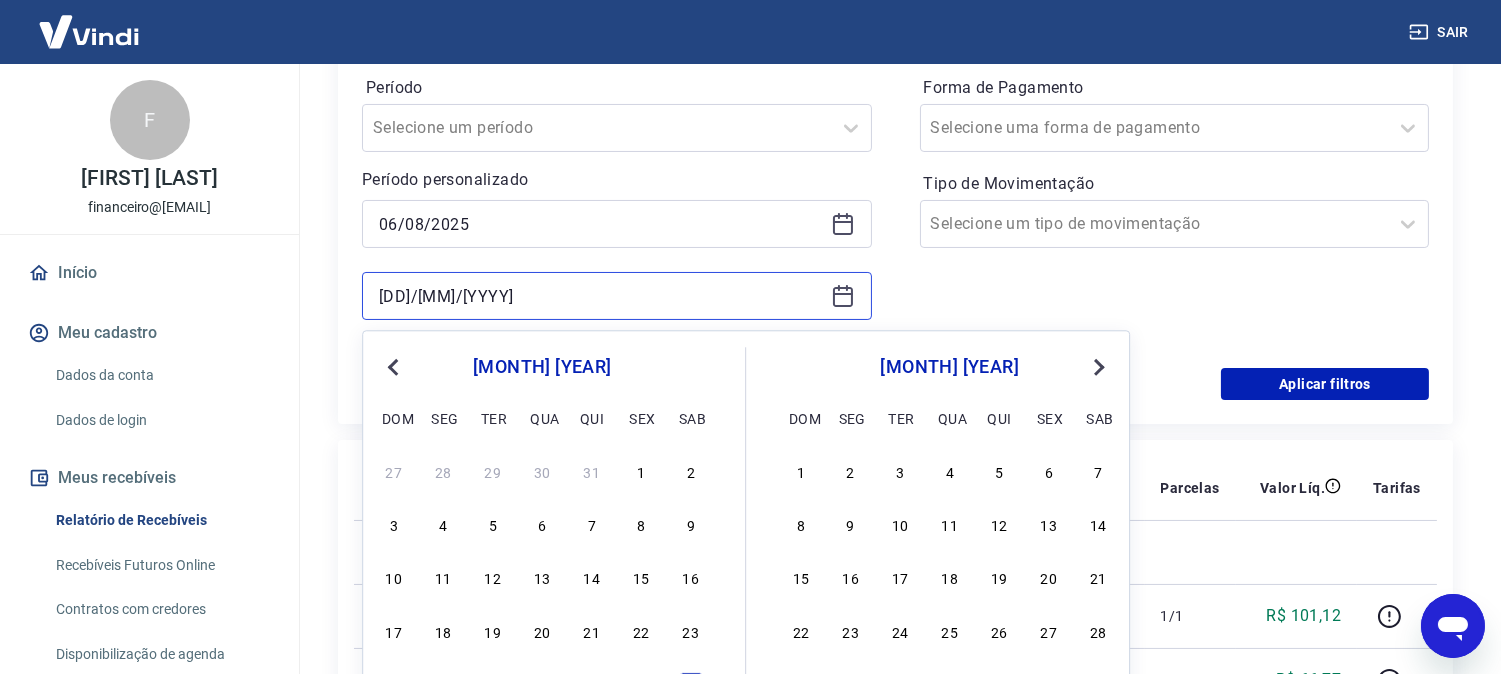 click on "[DD]/[MM]/[YYYY]" at bounding box center (601, 296) 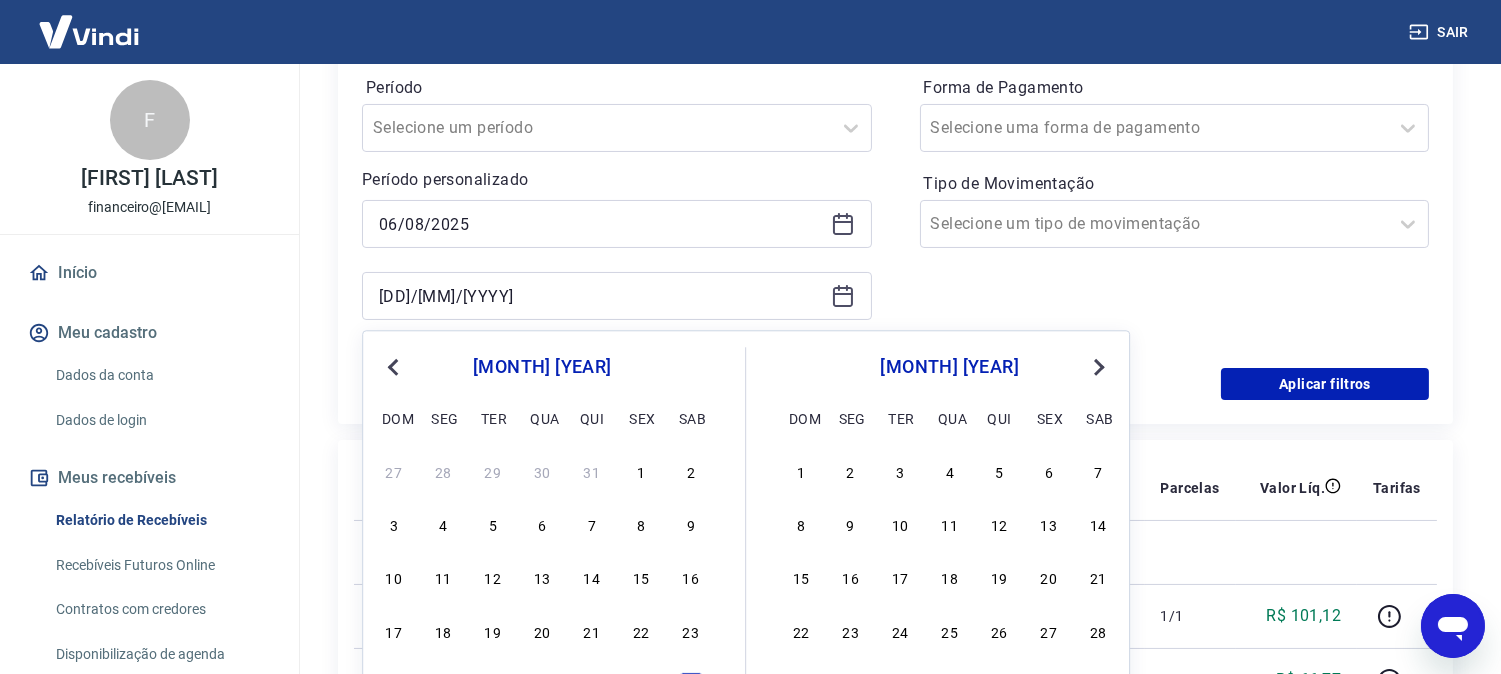 click on "Next Month" at bounding box center (1099, 367) 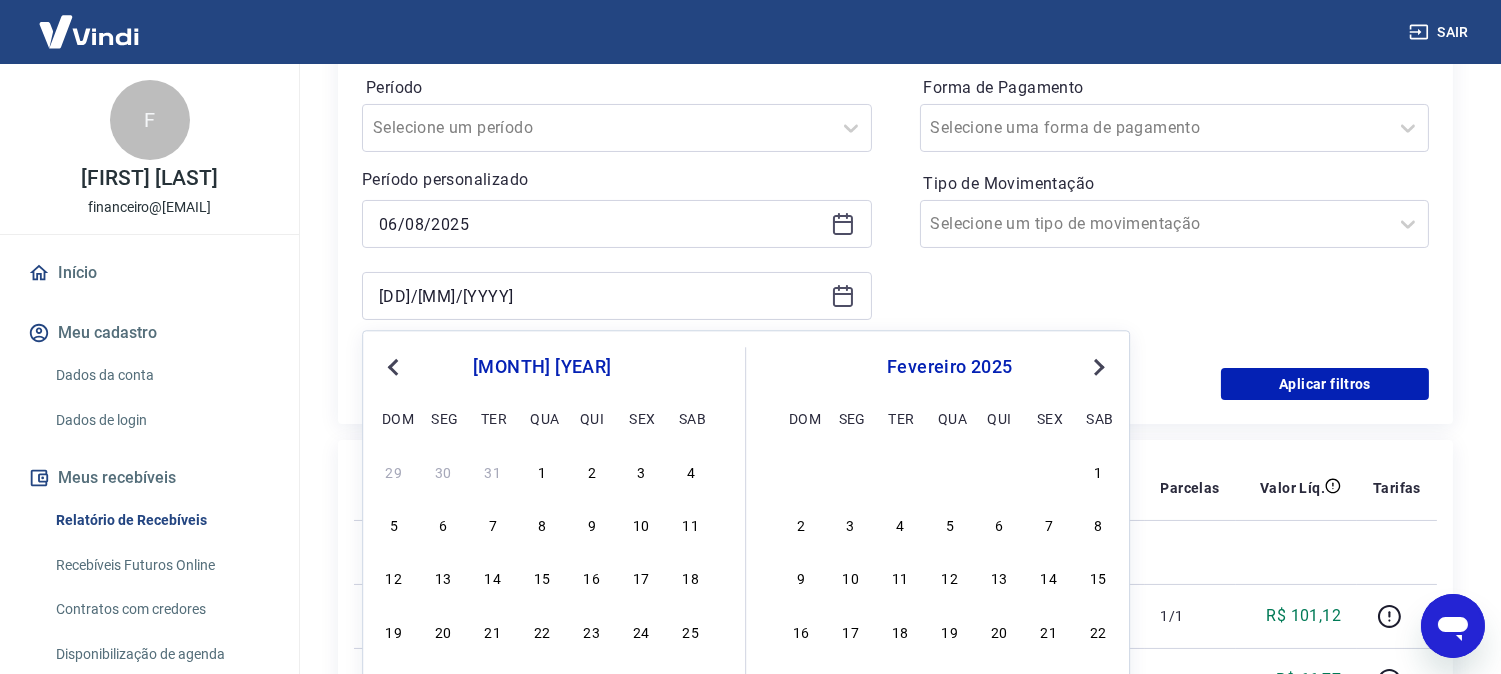 click on "Next Month" at bounding box center (1099, 367) 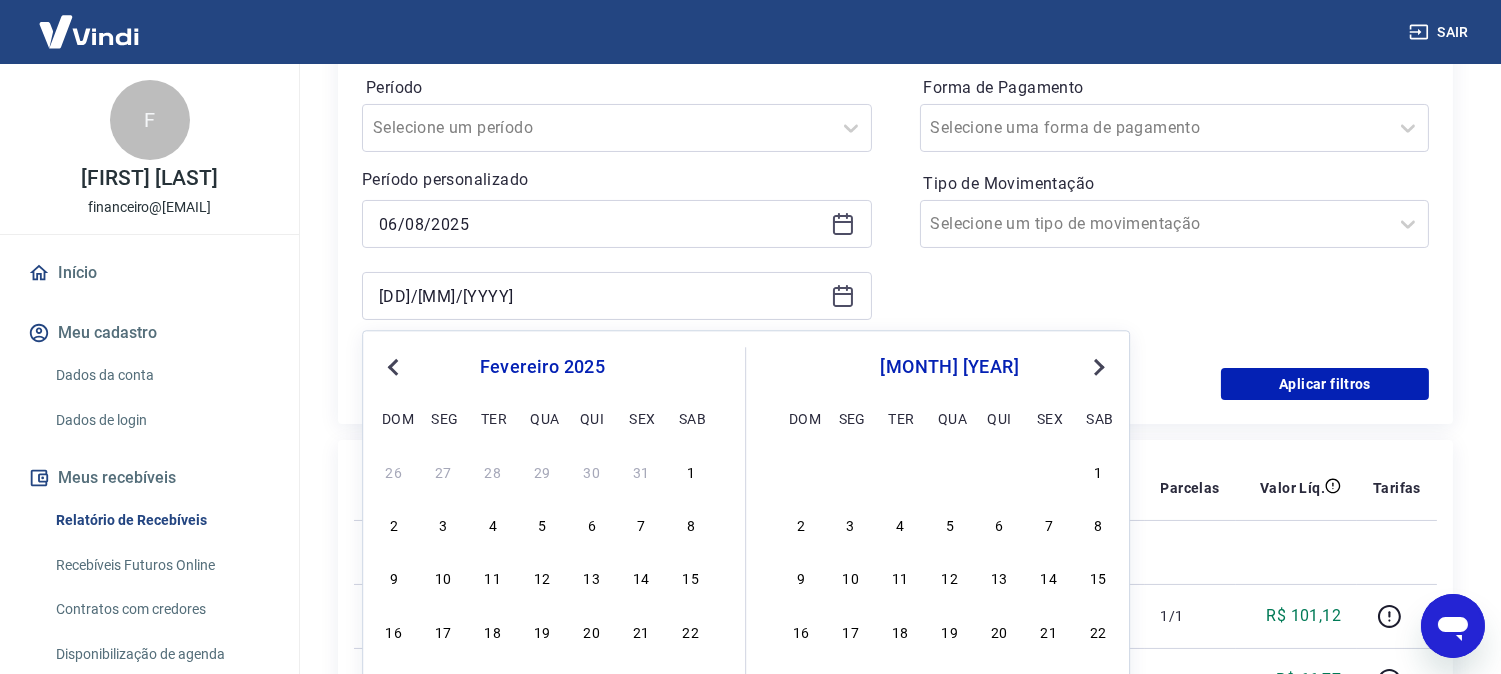 click on "Next Month" at bounding box center (1099, 367) 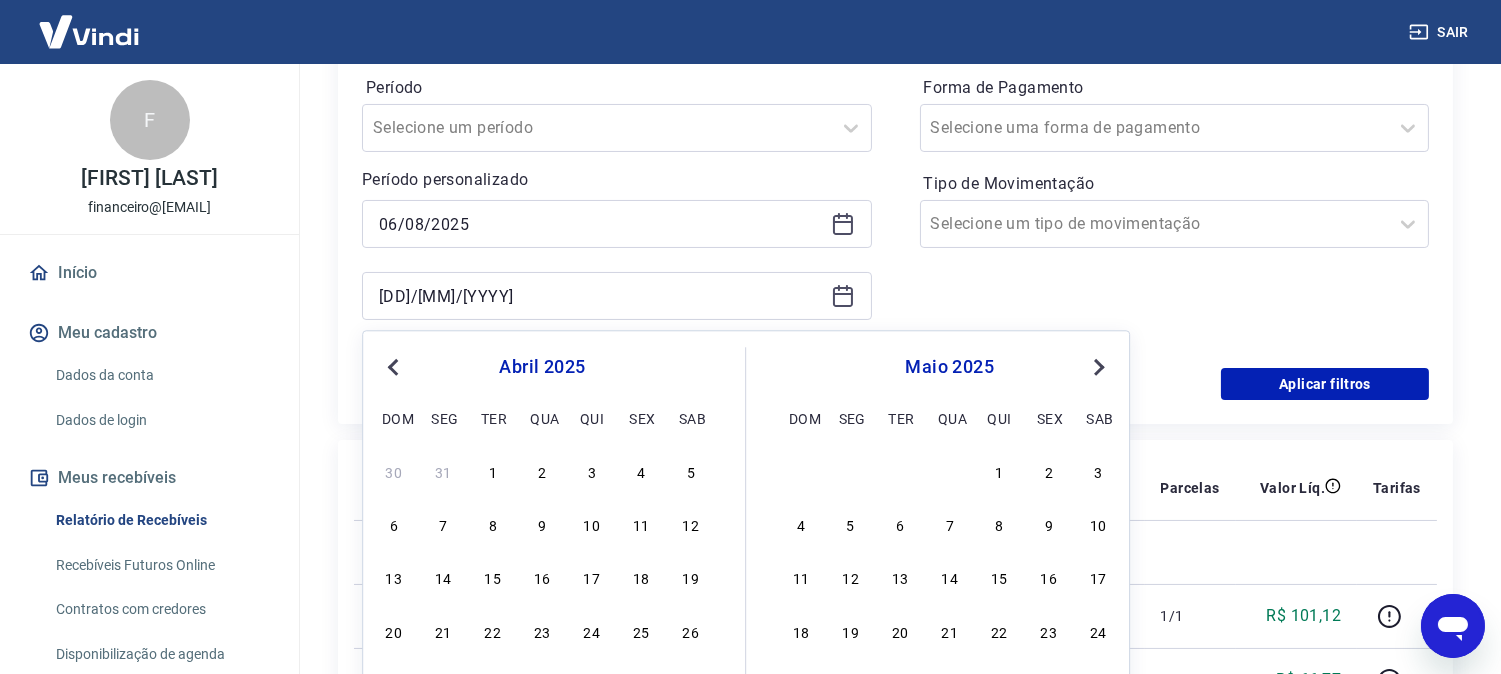 click on "Next Month" at bounding box center [1099, 367] 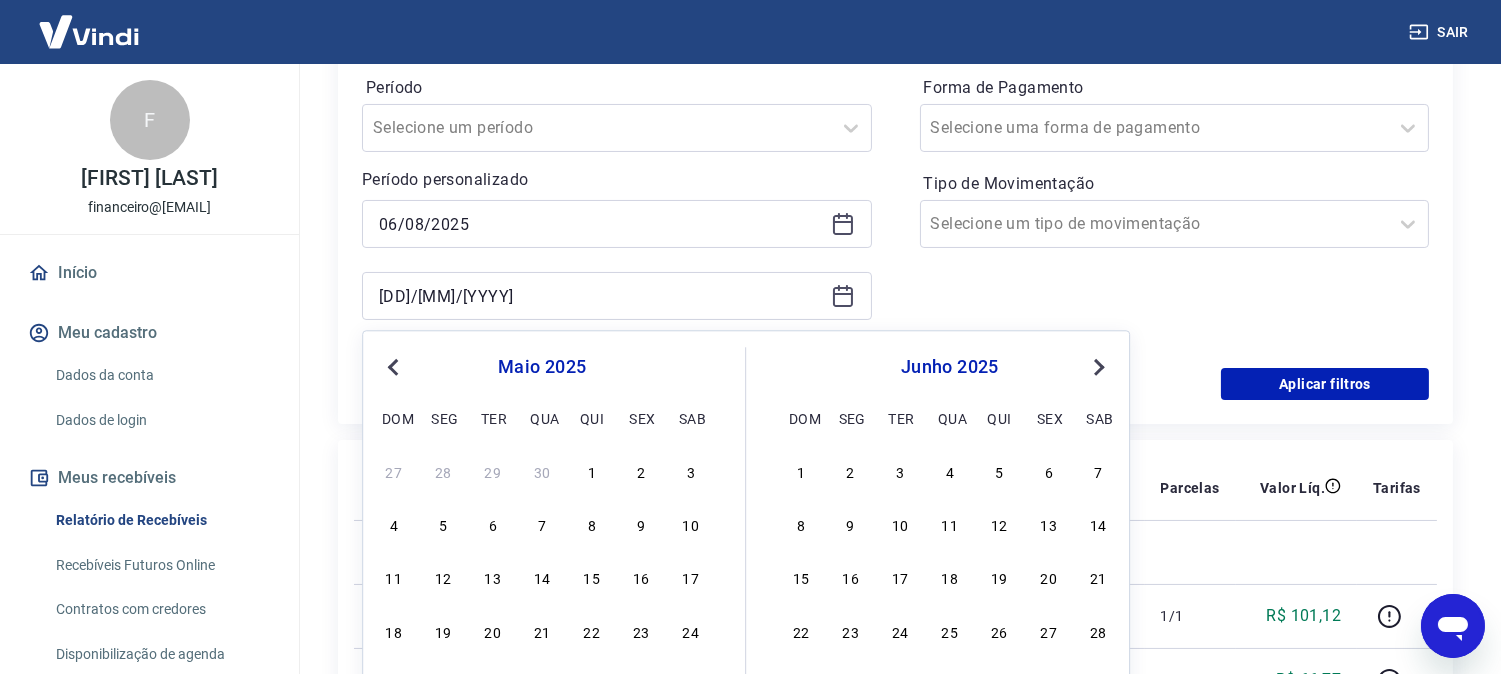 click on "Next Month" at bounding box center (1099, 367) 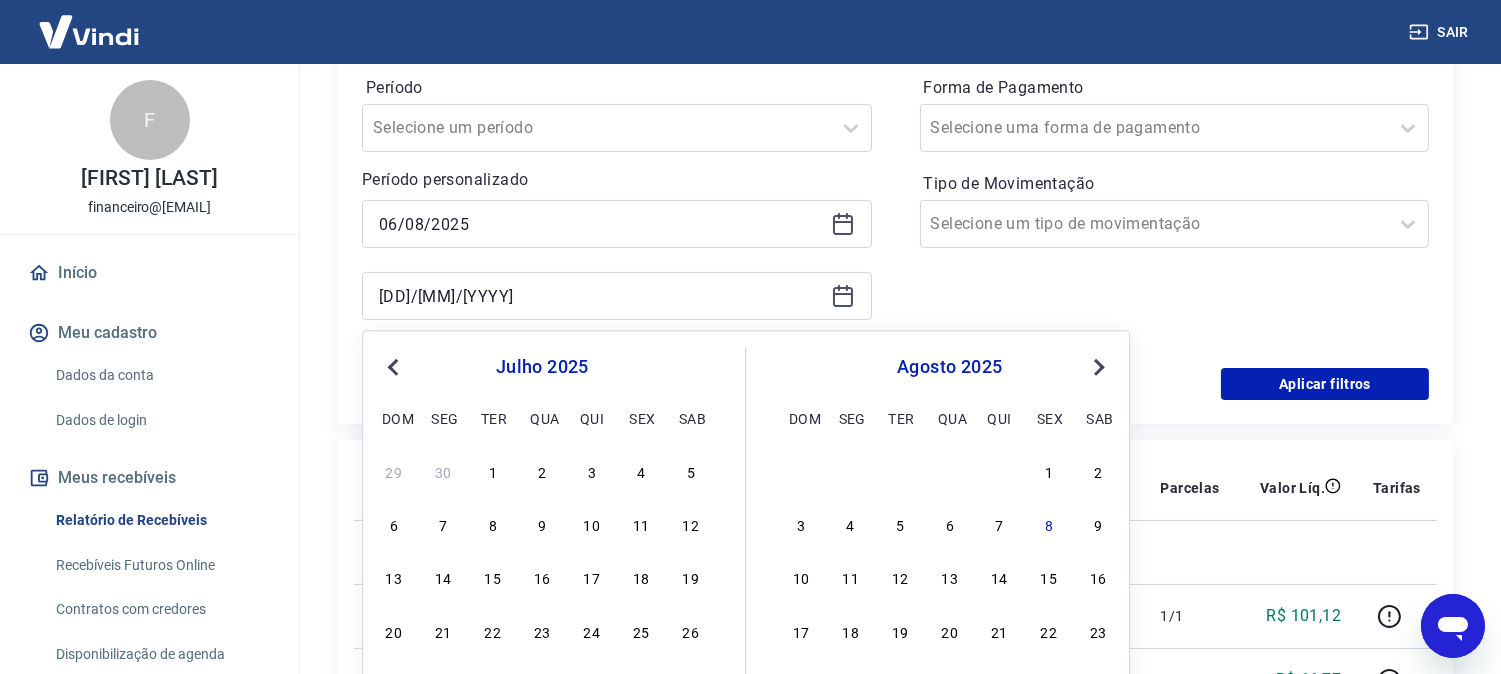 click on "Next Month" at bounding box center (1099, 367) 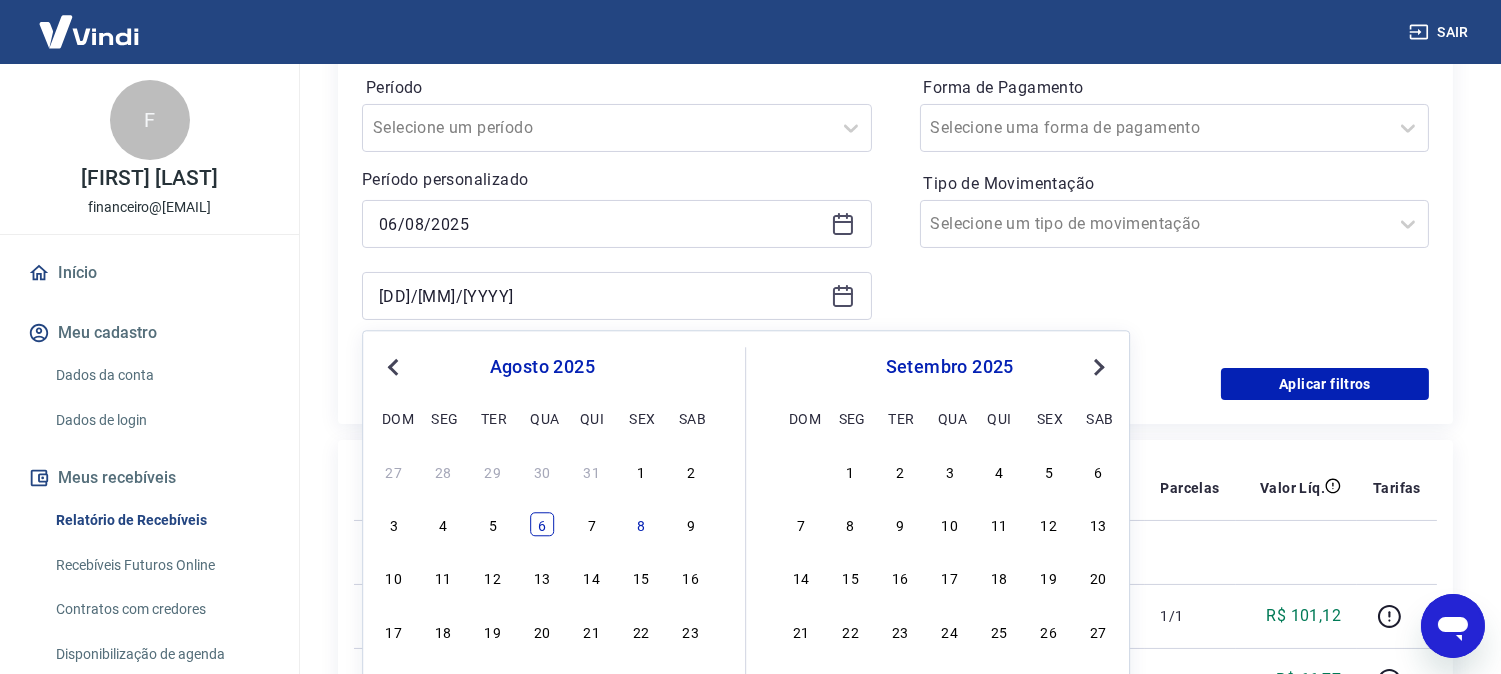 click on "6" at bounding box center [542, 525] 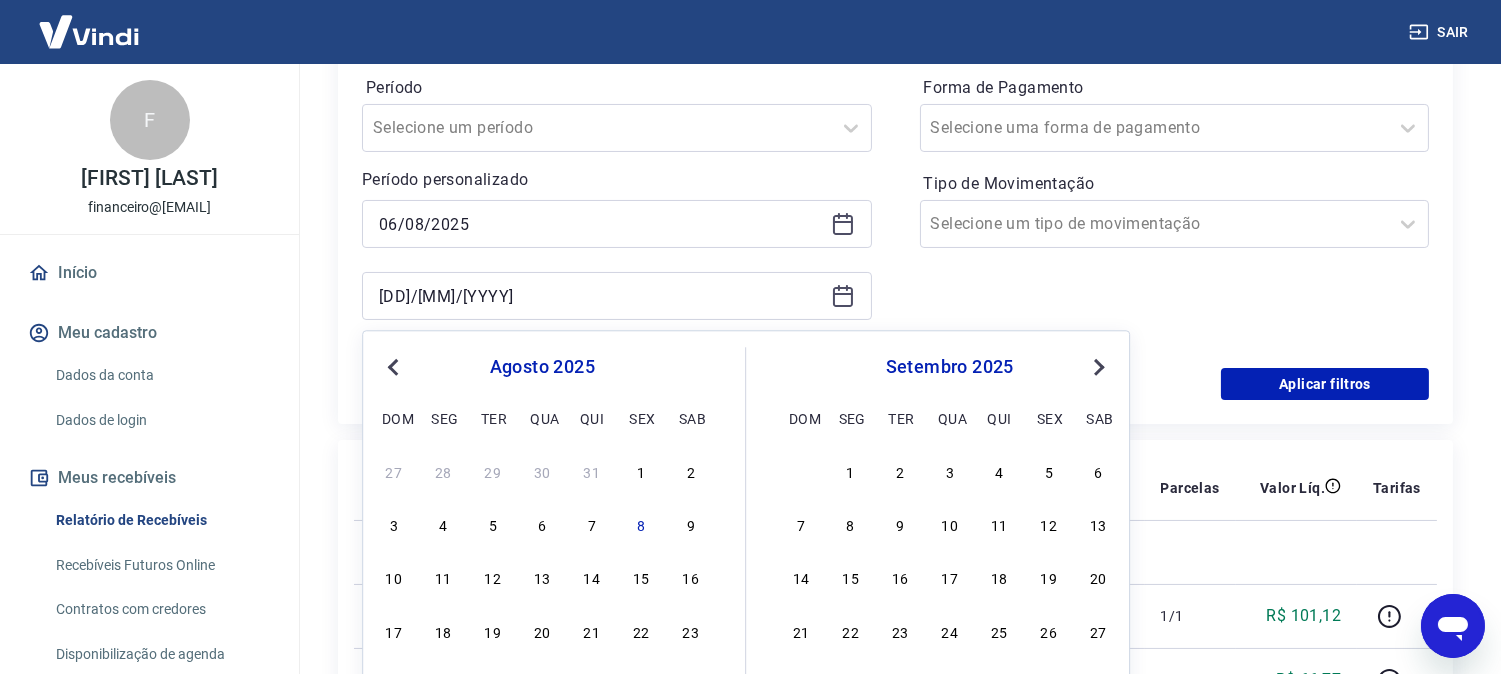 type on "06/08/2025" 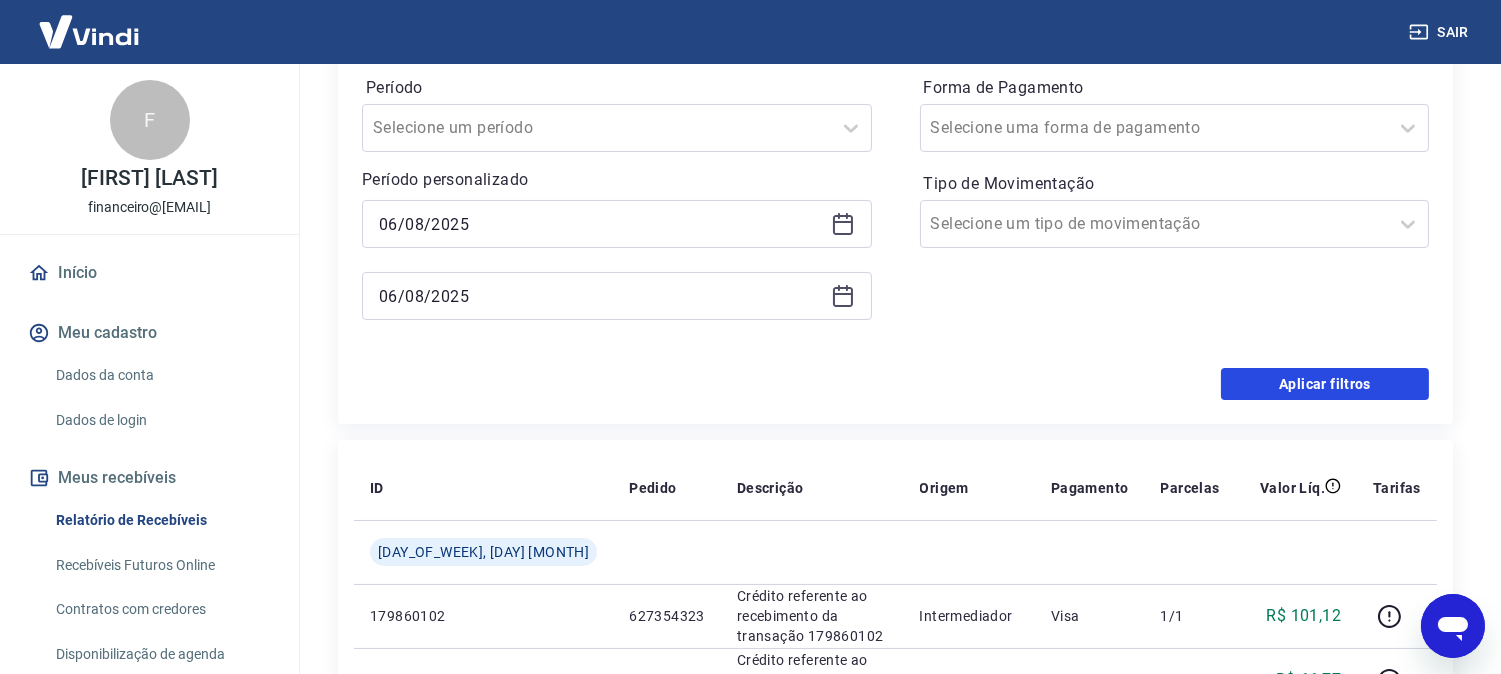 drag, startPoint x: 1315, startPoint y: 380, endPoint x: 970, endPoint y: 15, distance: 502.24496 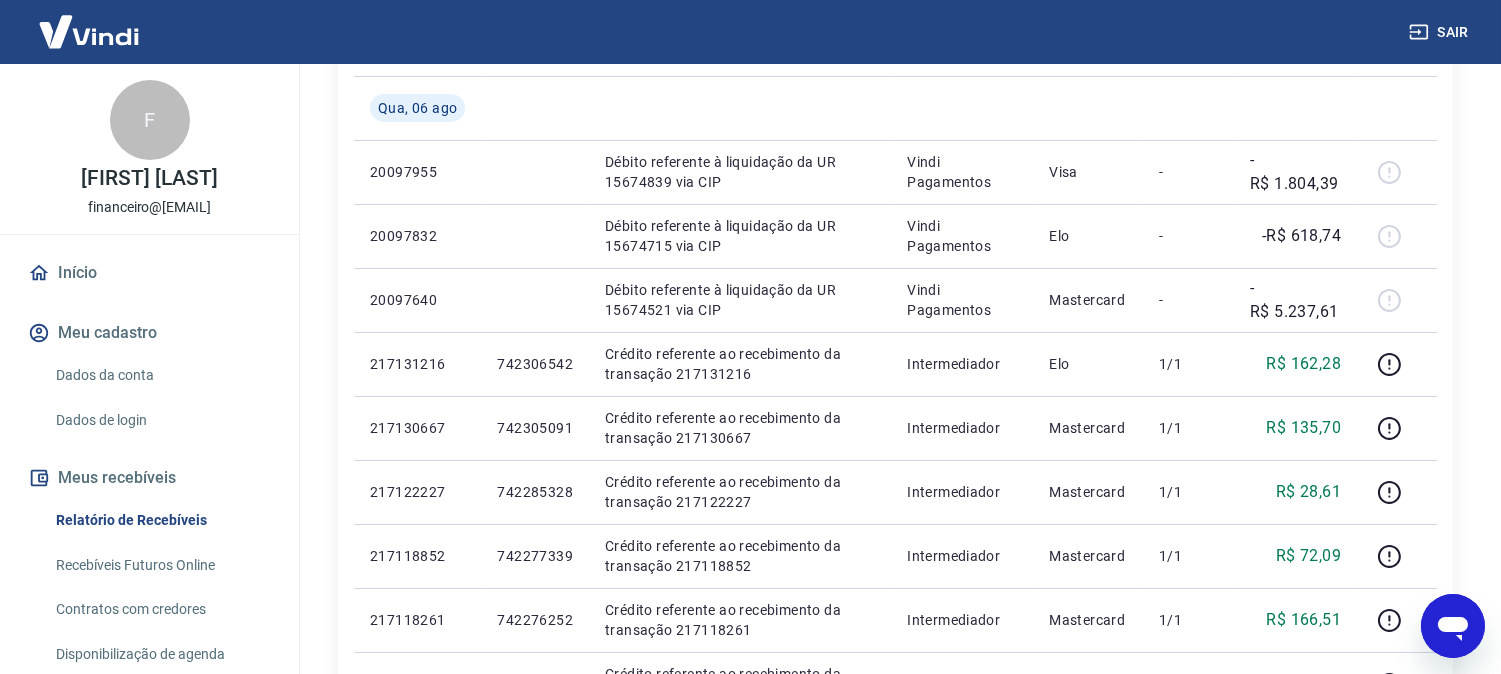 scroll, scrollTop: 0, scrollLeft: 0, axis: both 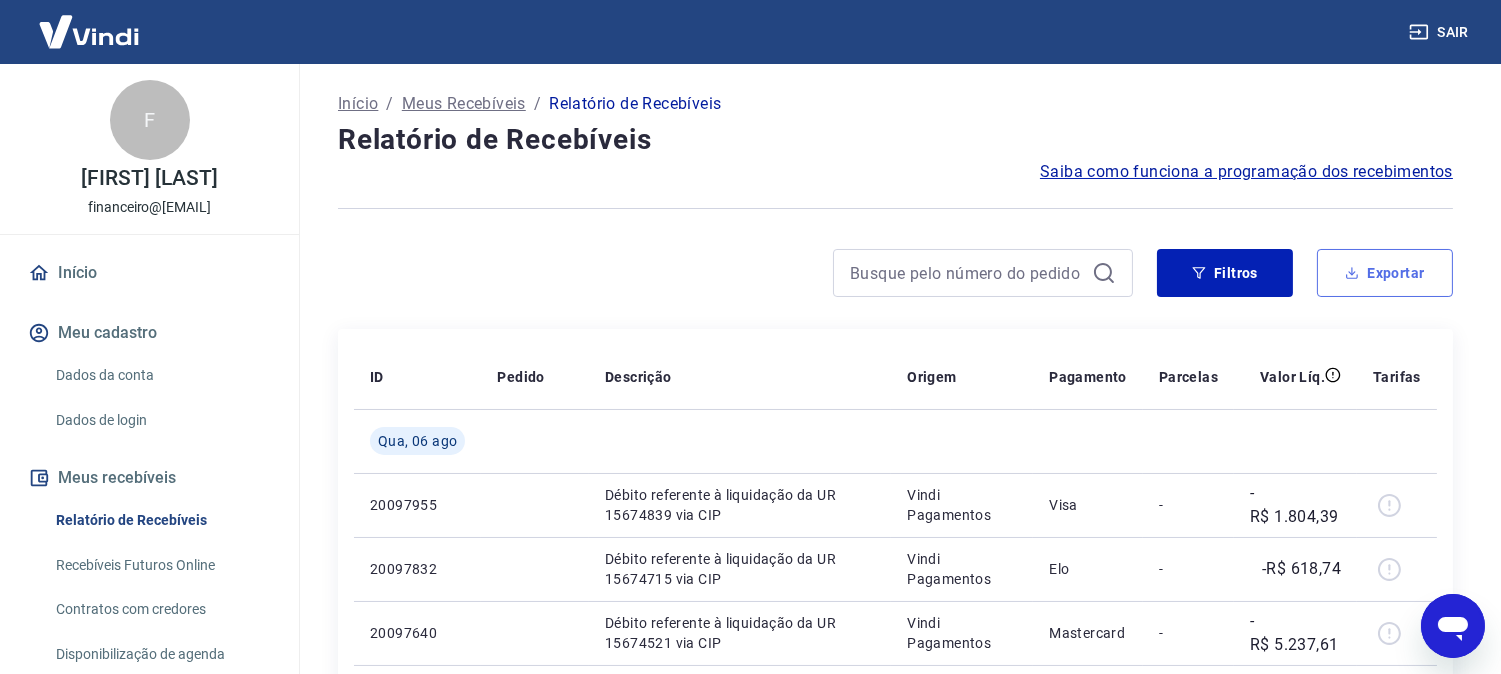 click on "Exportar" at bounding box center (1385, 273) 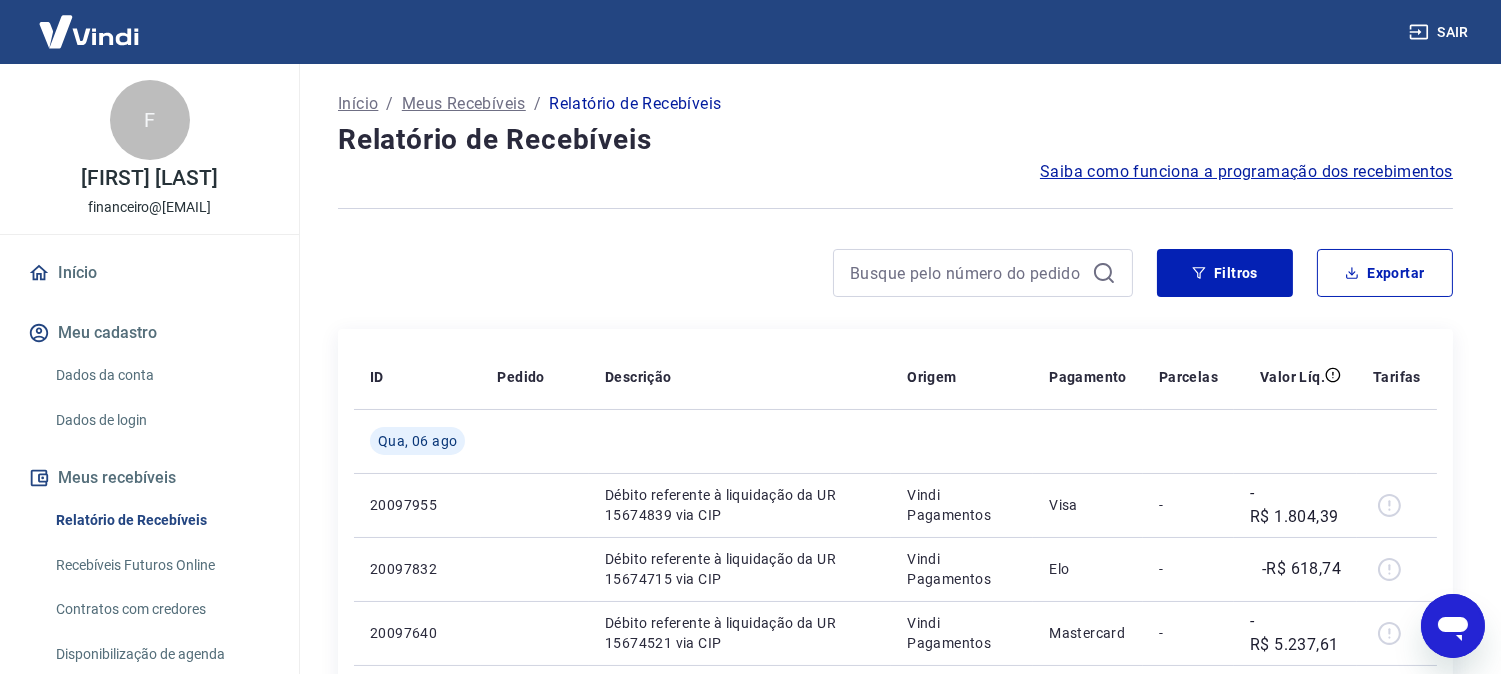 type on "06/08/2025" 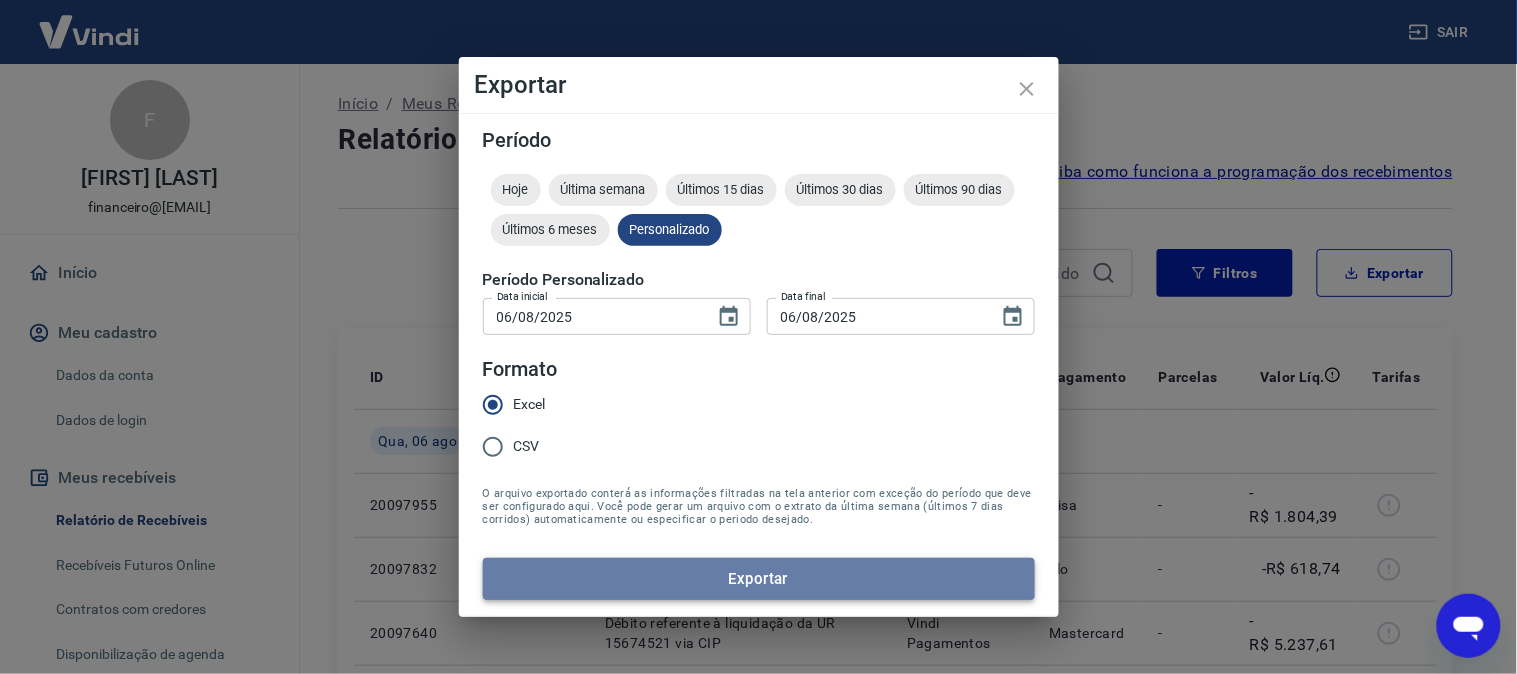 click on "Exportar" at bounding box center (759, 579) 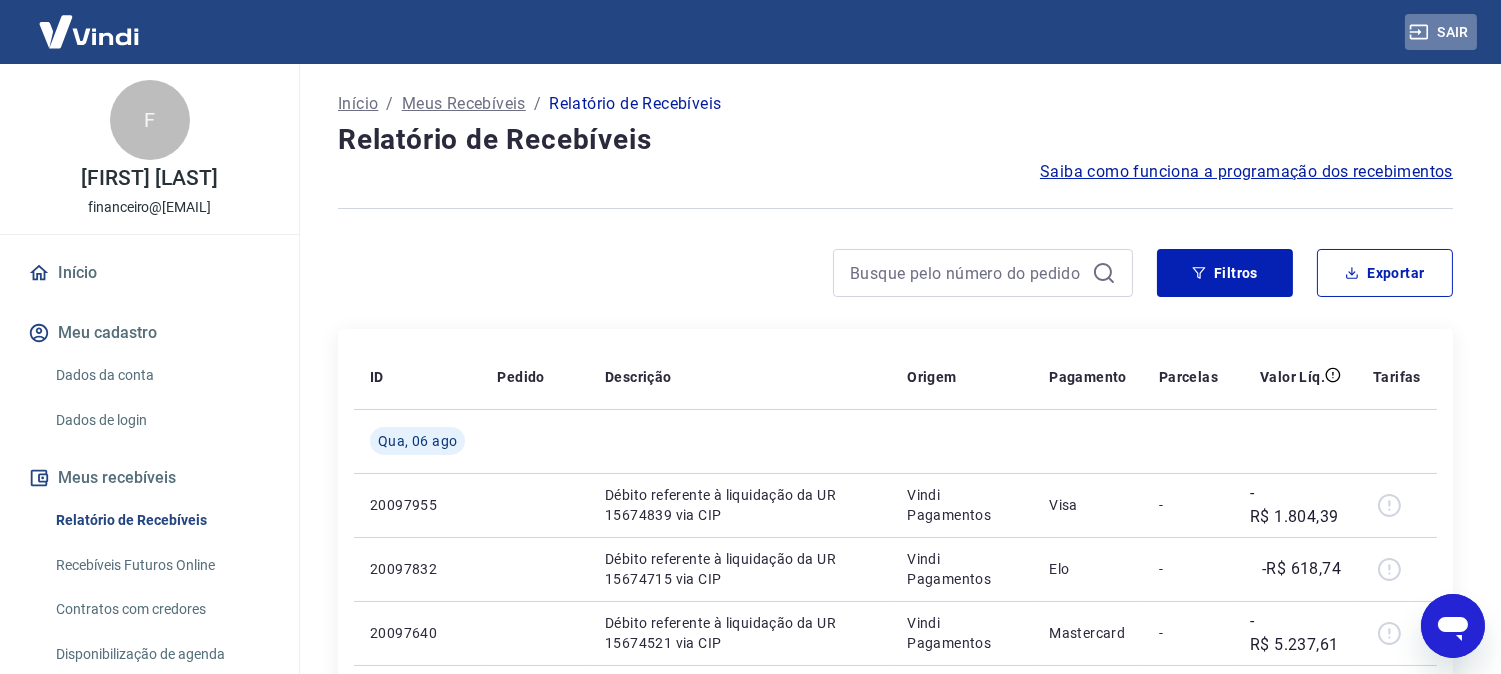 click on "Sair" at bounding box center (1441, 32) 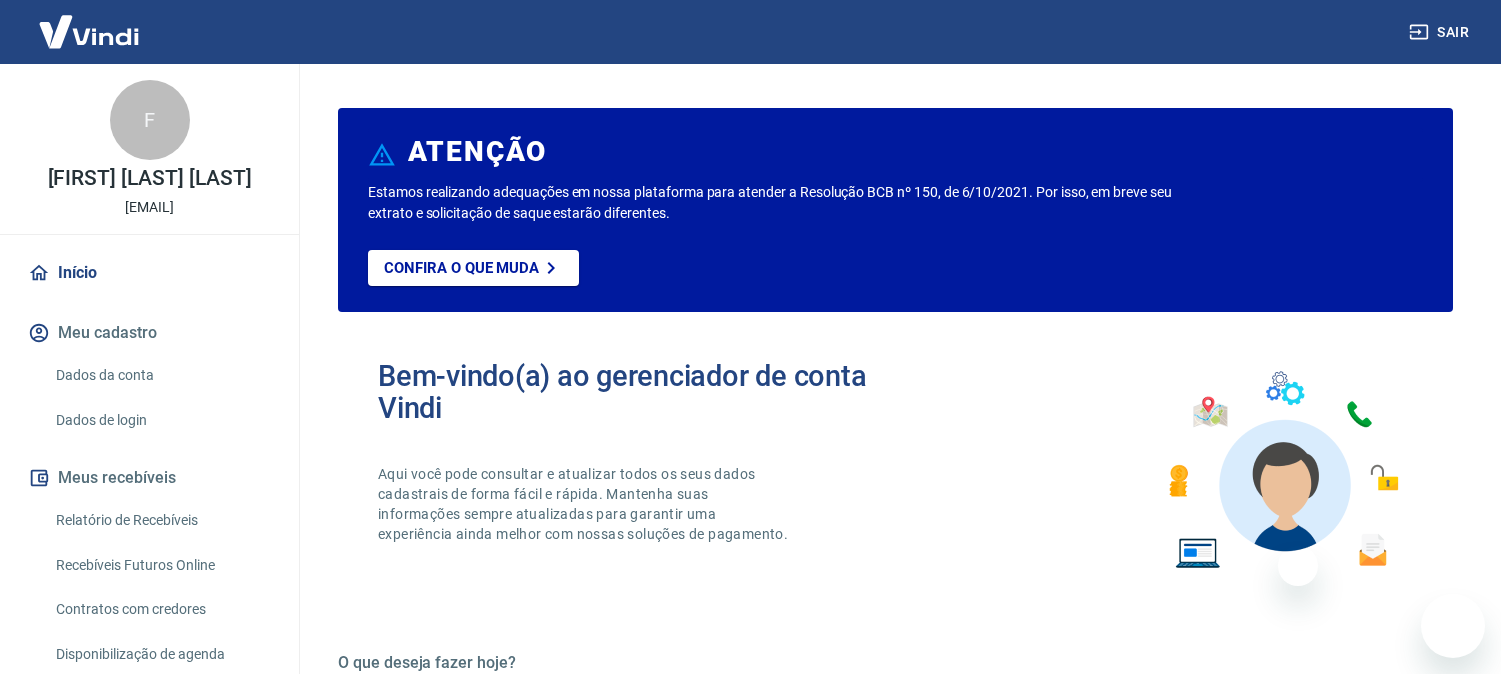 scroll, scrollTop: 1113, scrollLeft: 0, axis: vertical 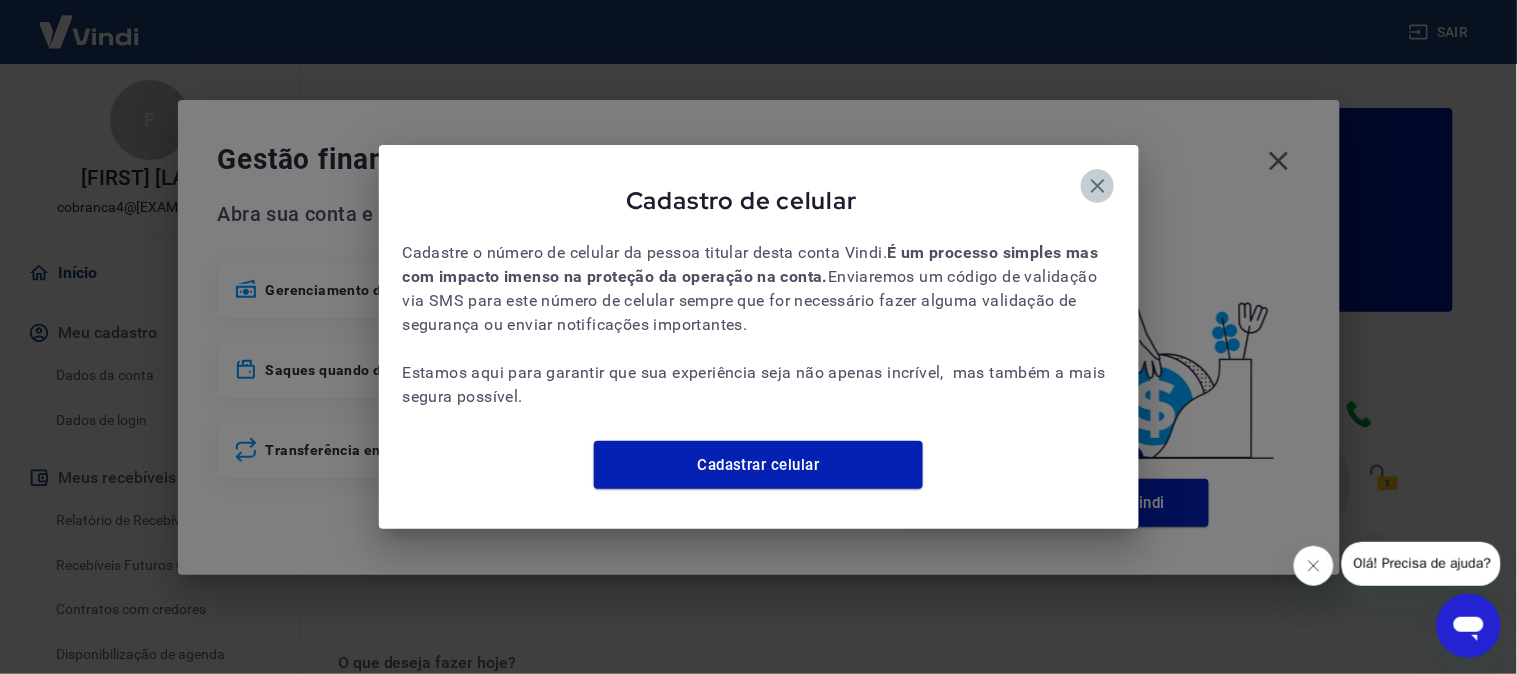 click 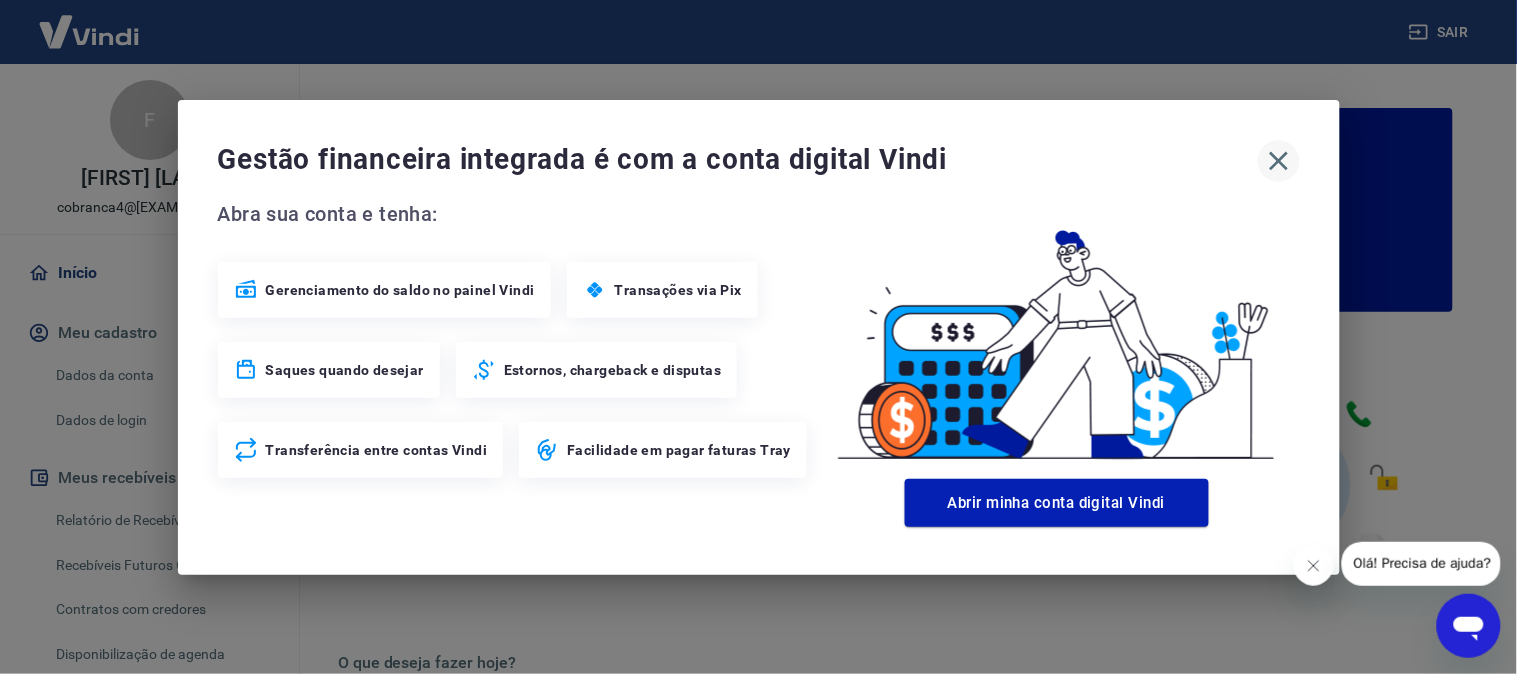 click 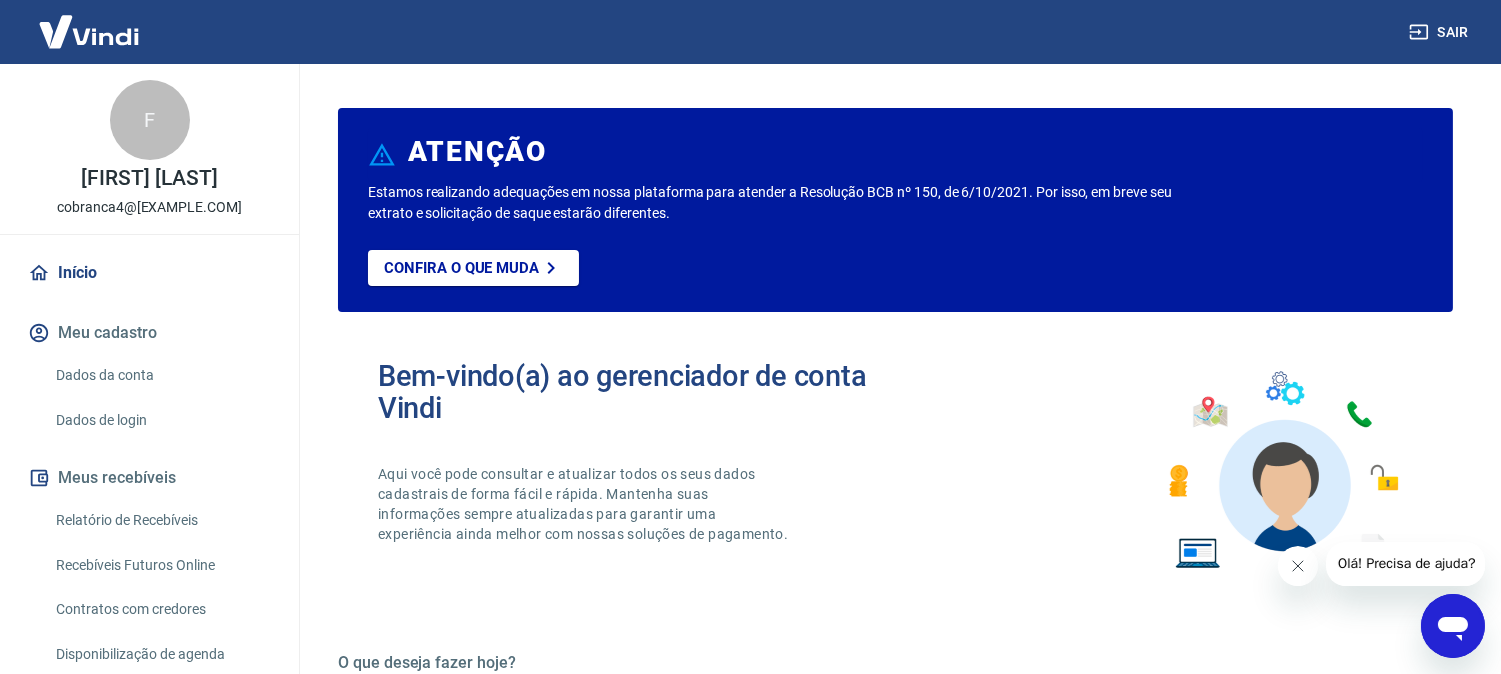 click on "Relatório de Recebíveis" at bounding box center (161, 520) 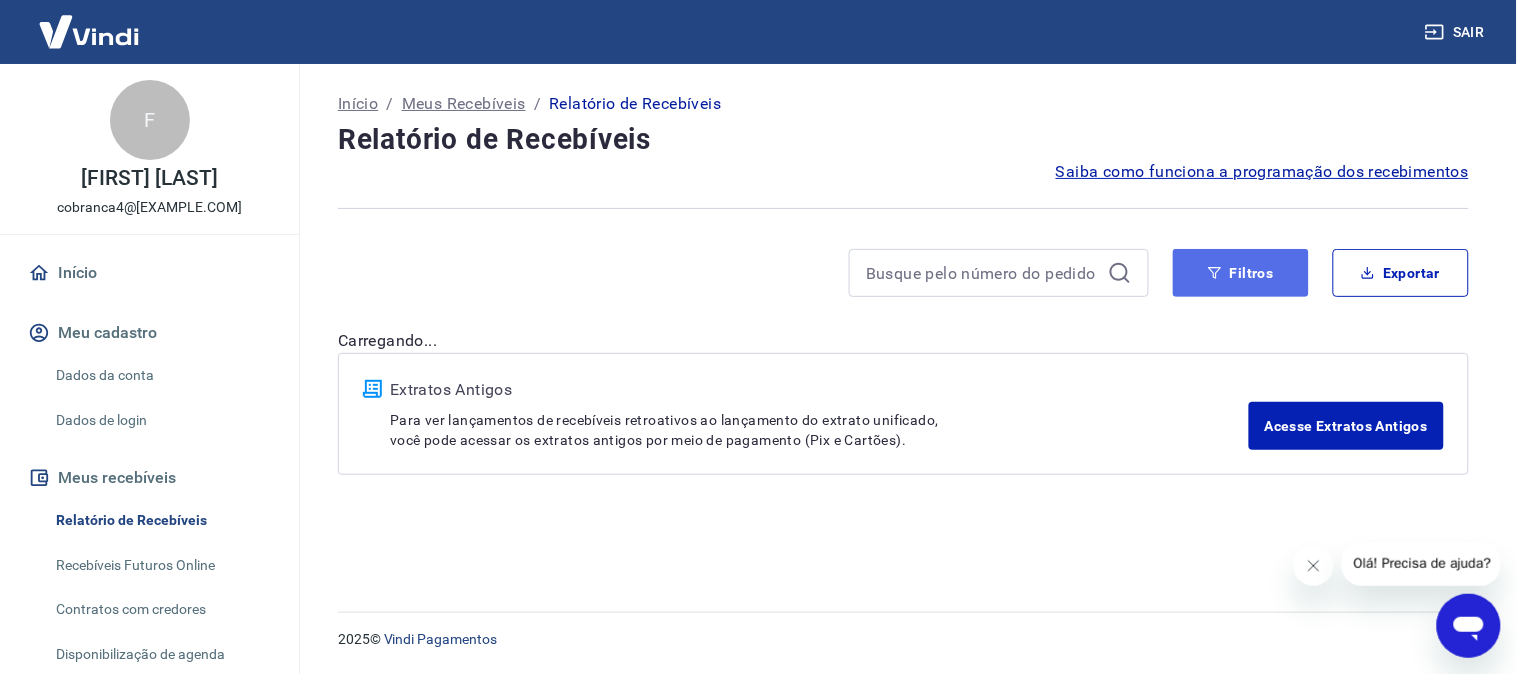 click on "Filtros" at bounding box center [1241, 273] 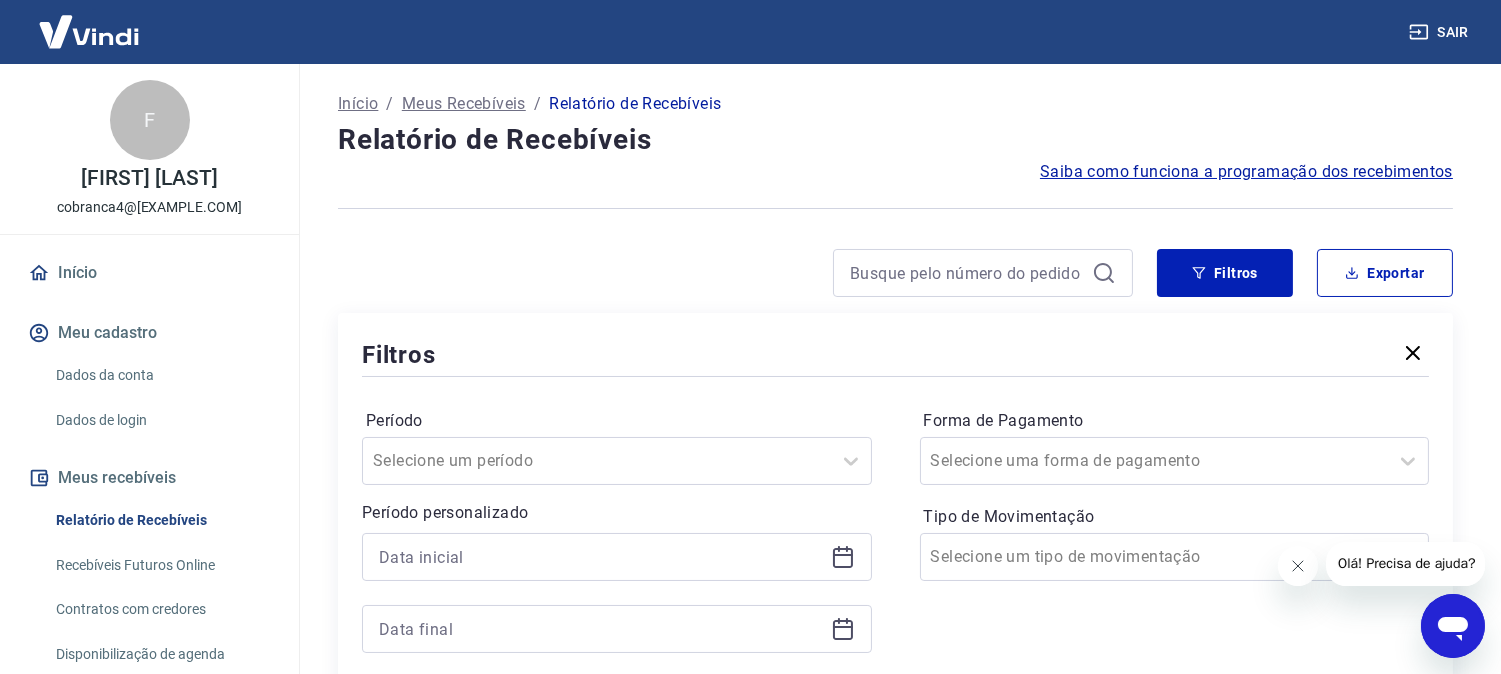 drag, startPoint x: 582, startPoint y: 500, endPoint x: 566, endPoint y: 525, distance: 29.681644 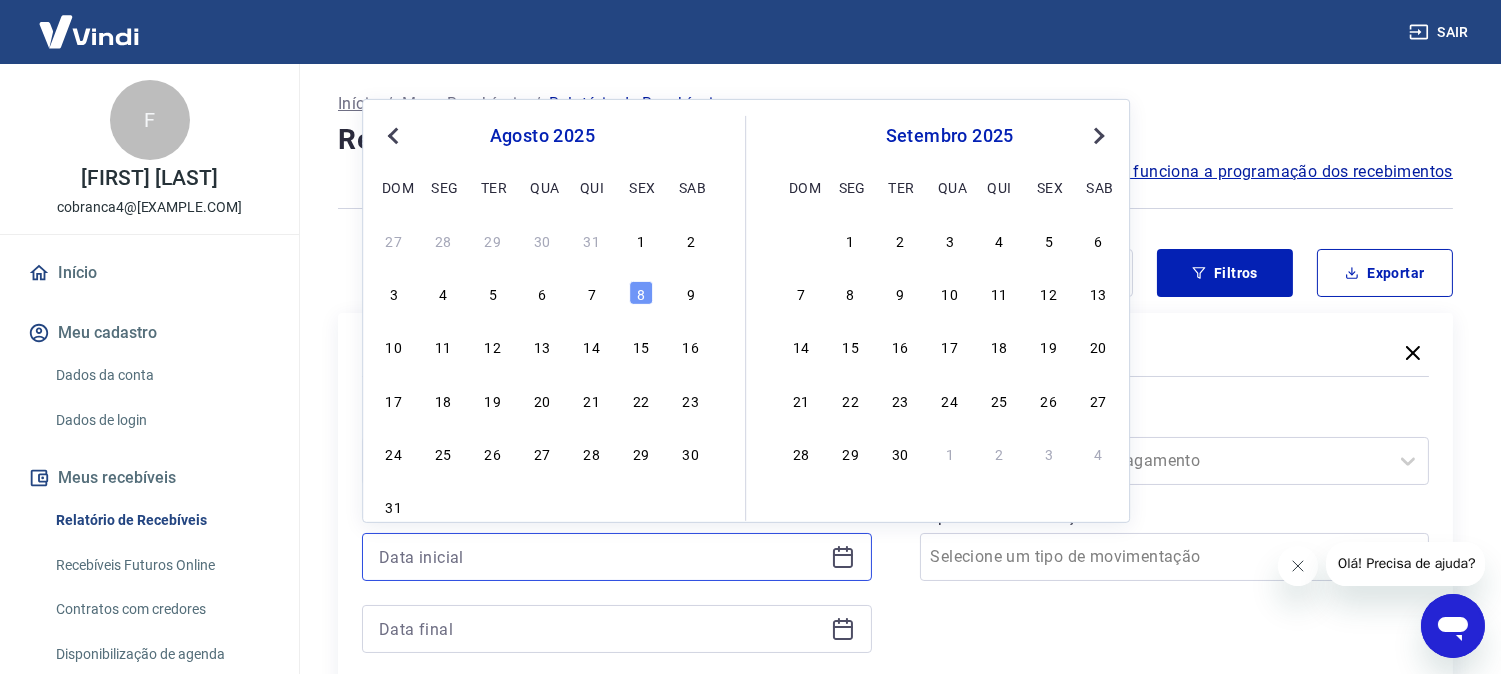 click at bounding box center (601, 557) 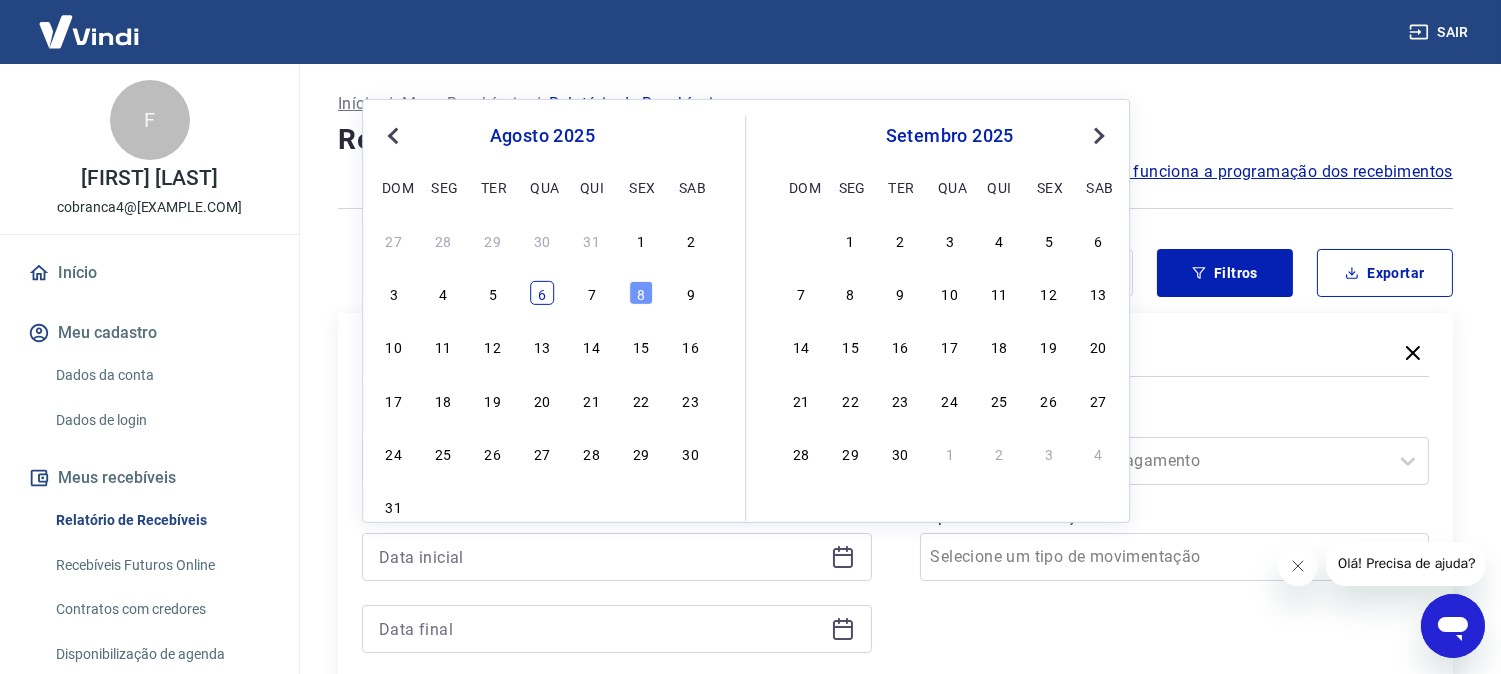 click on "6" at bounding box center (542, 293) 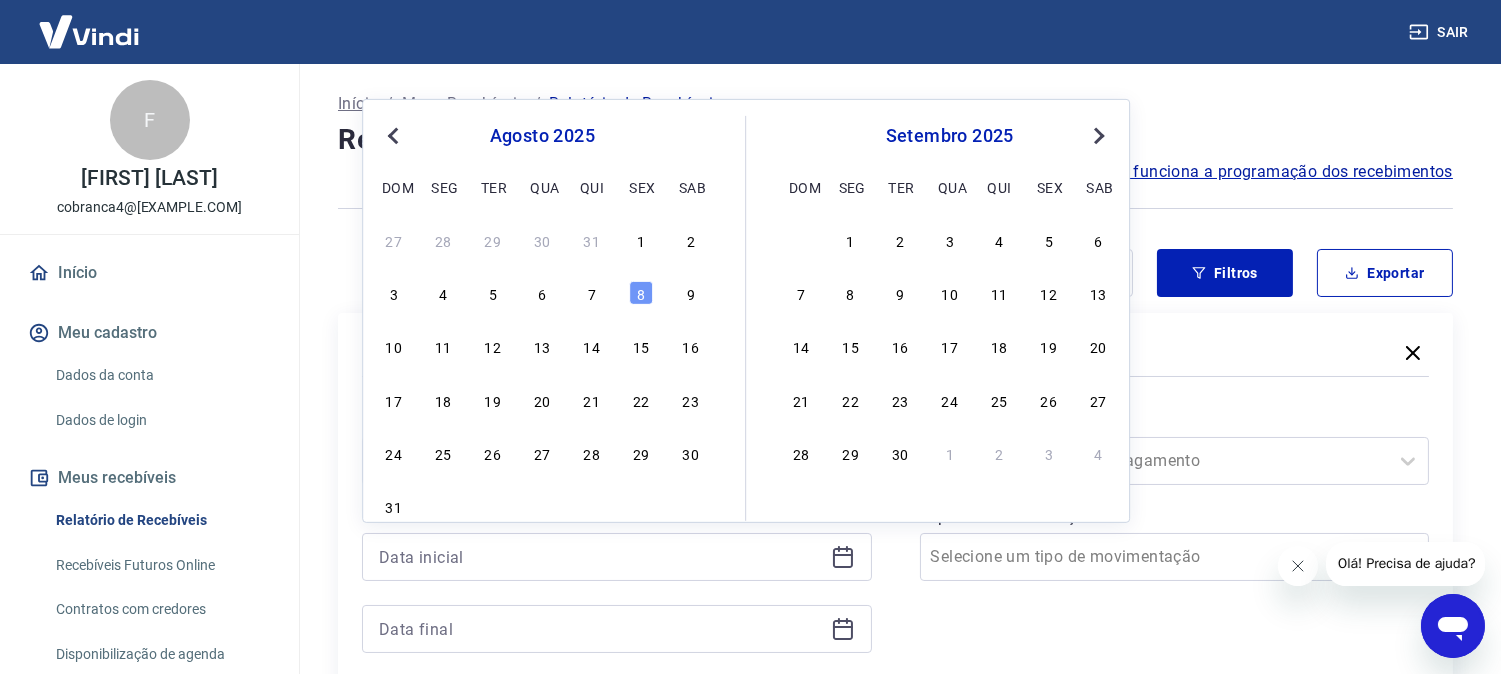 type on "06/08/2025" 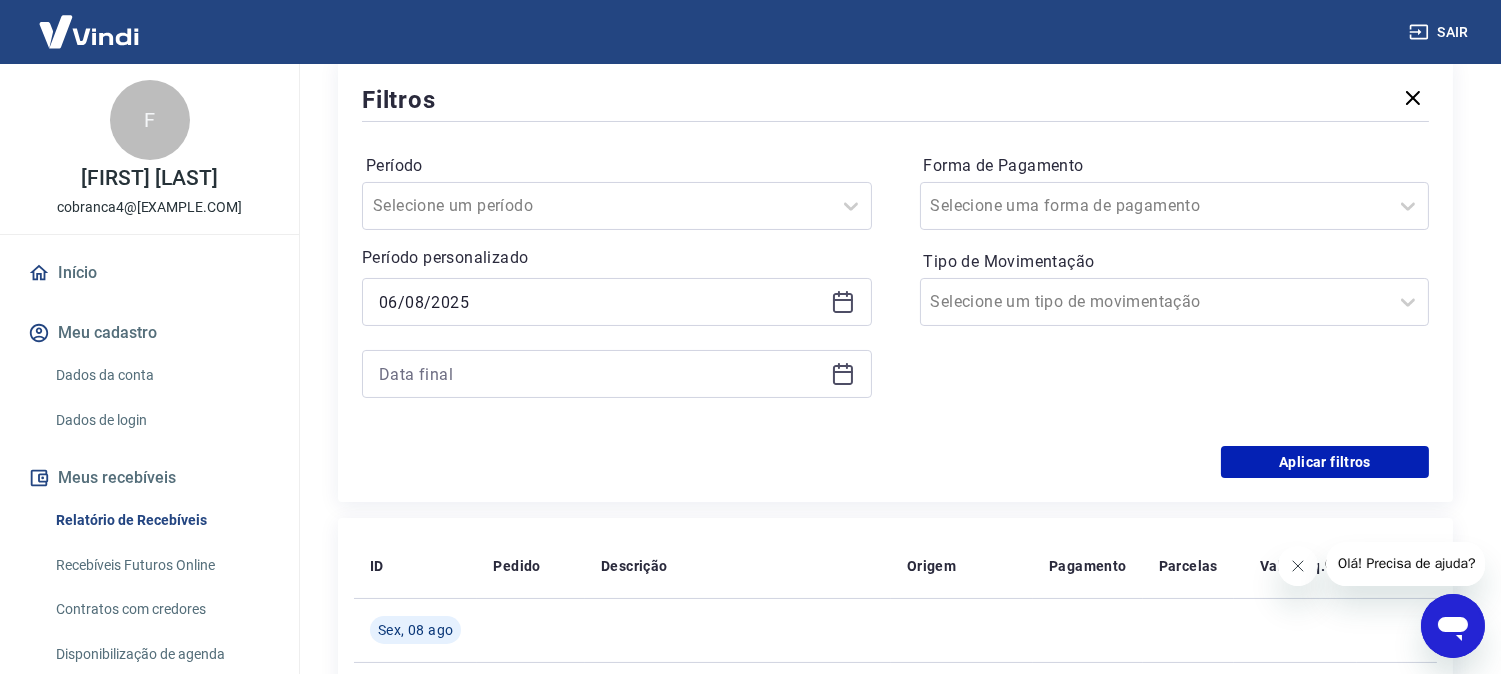 scroll, scrollTop: 222, scrollLeft: 0, axis: vertical 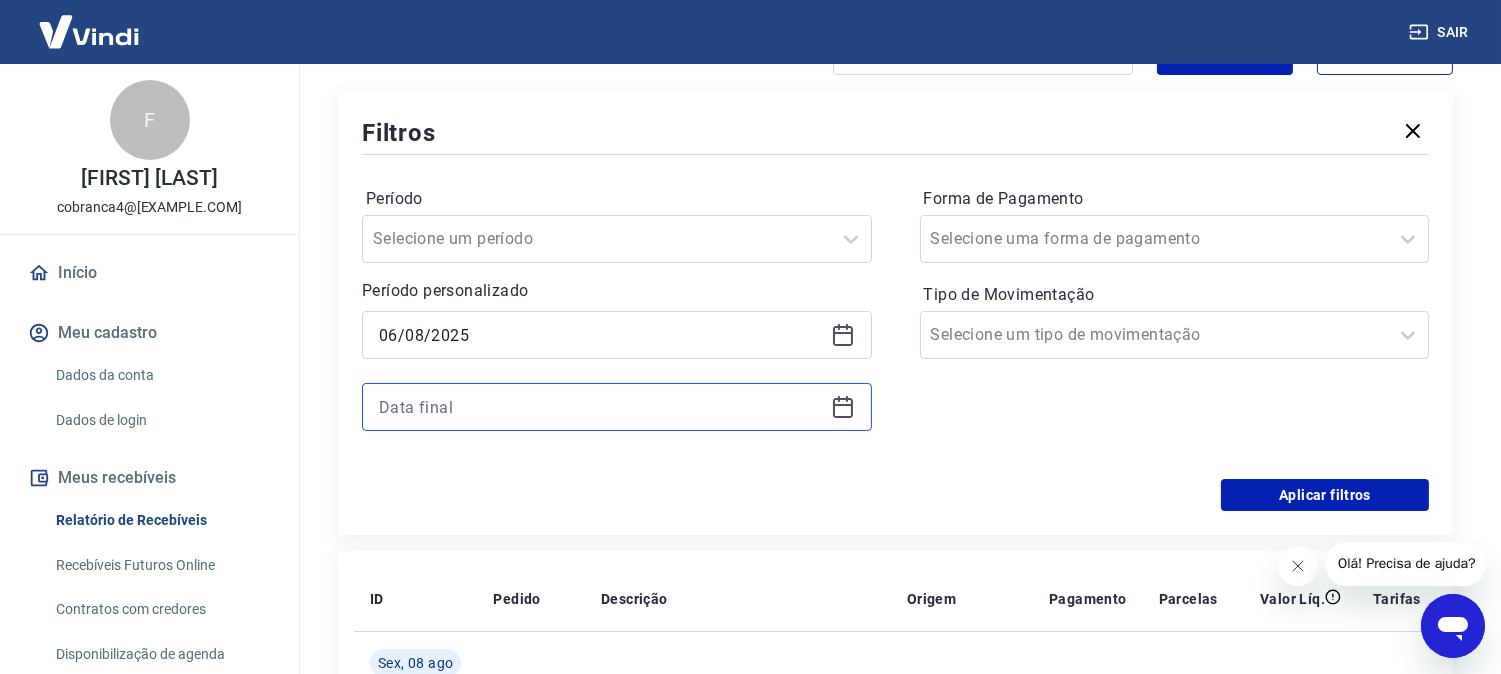 click at bounding box center [601, 407] 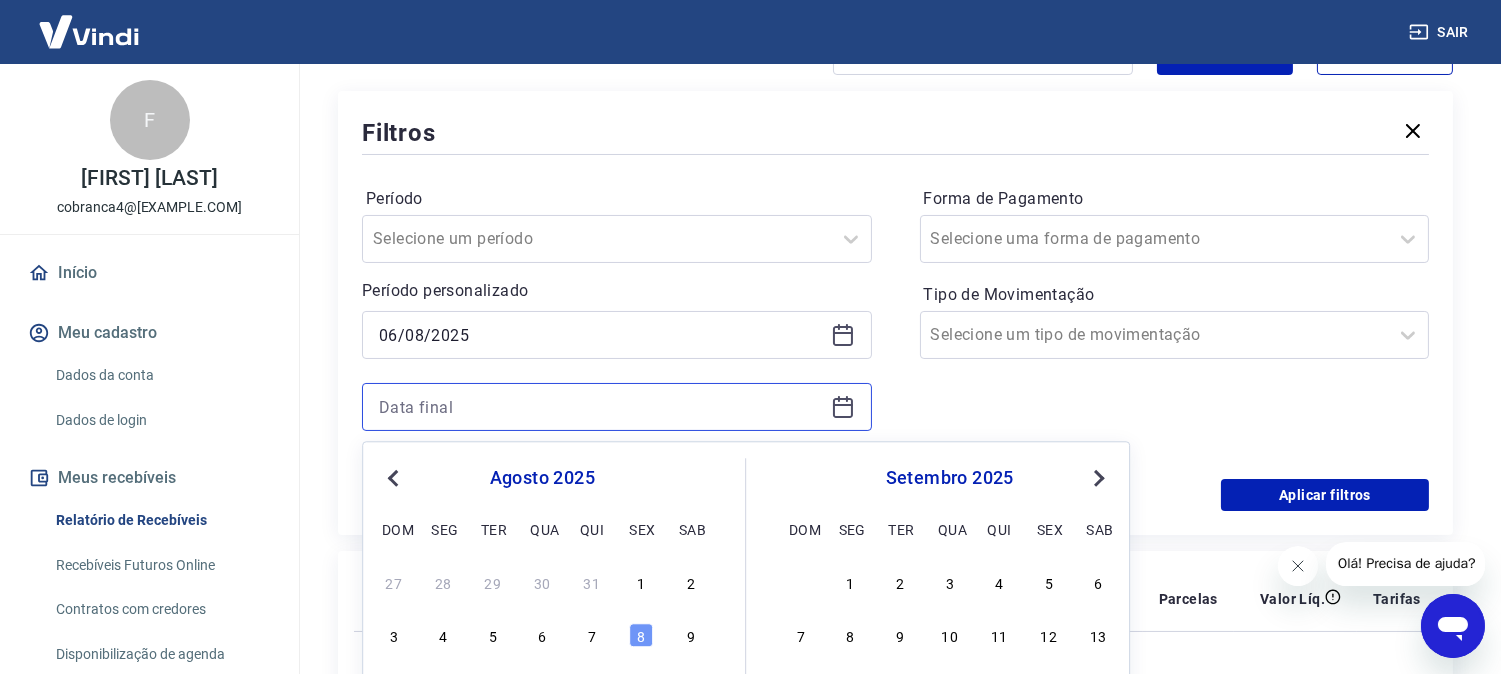 scroll, scrollTop: 444, scrollLeft: 0, axis: vertical 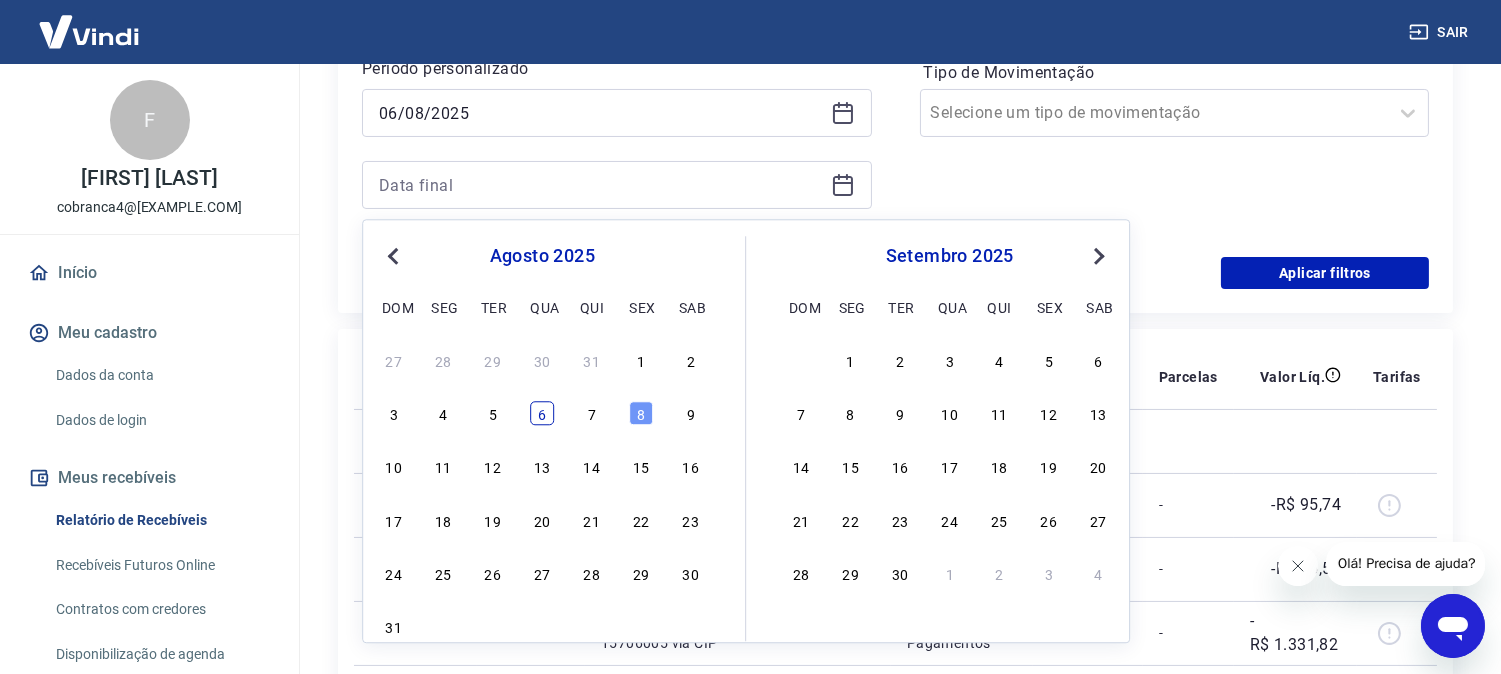drag, startPoint x: 525, startPoint y: 401, endPoint x: 538, endPoint y: 411, distance: 16.40122 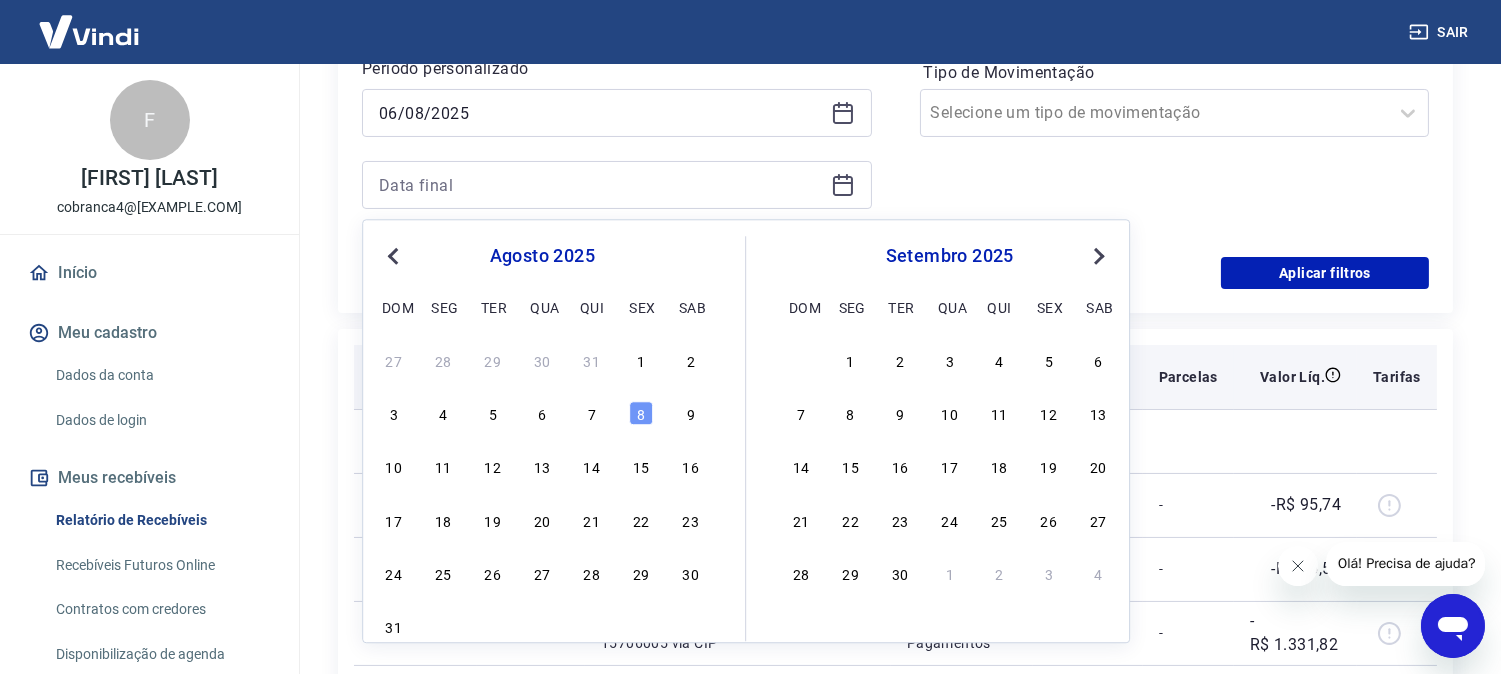 click on "6" at bounding box center [542, 414] 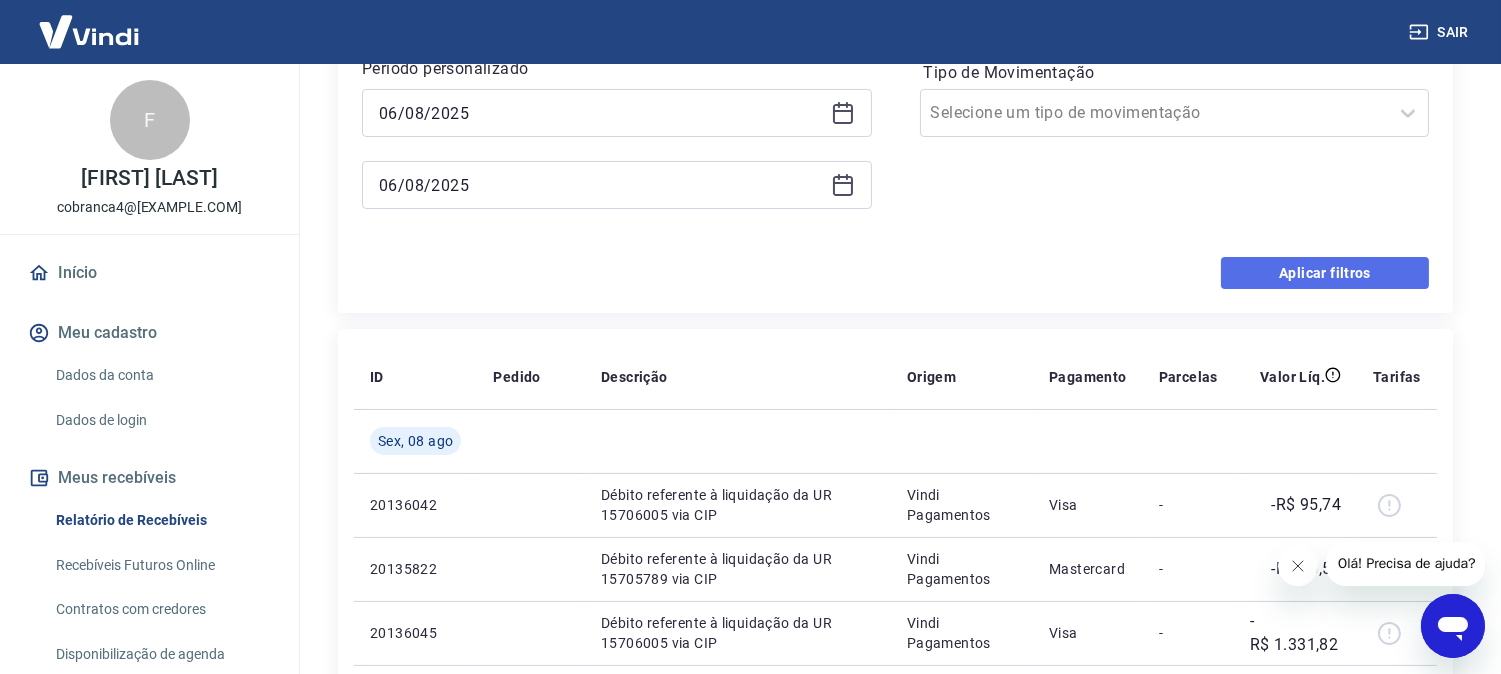 click on "Aplicar filtros" at bounding box center (1325, 273) 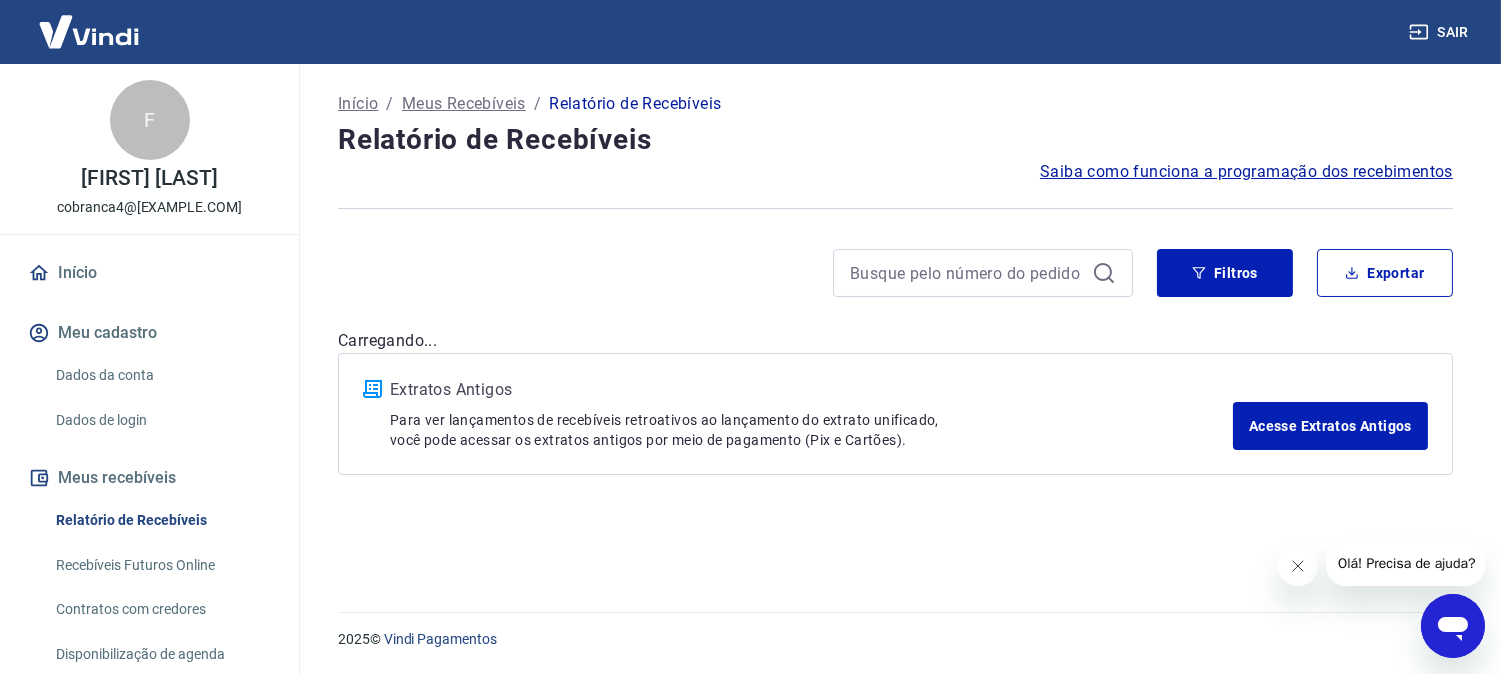 scroll, scrollTop: 0, scrollLeft: 0, axis: both 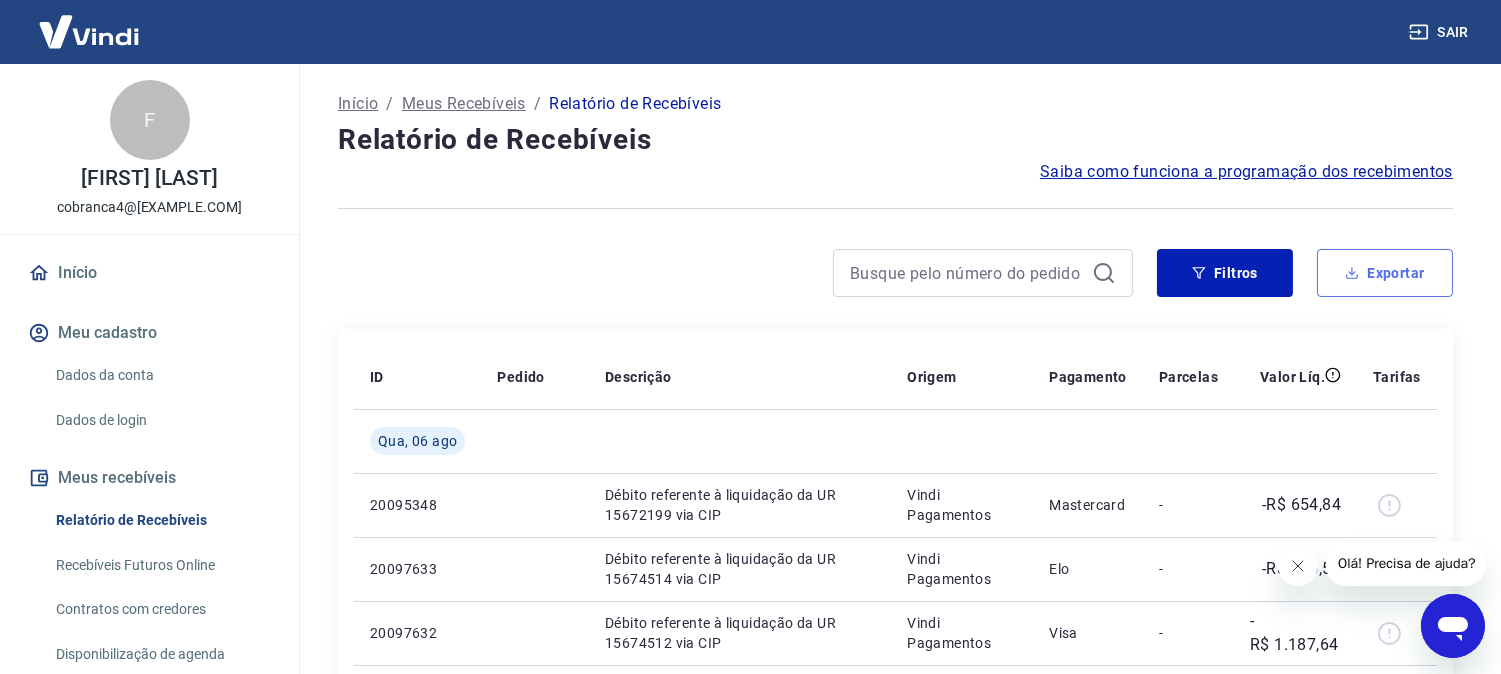 click on "Exportar" at bounding box center (1385, 273) 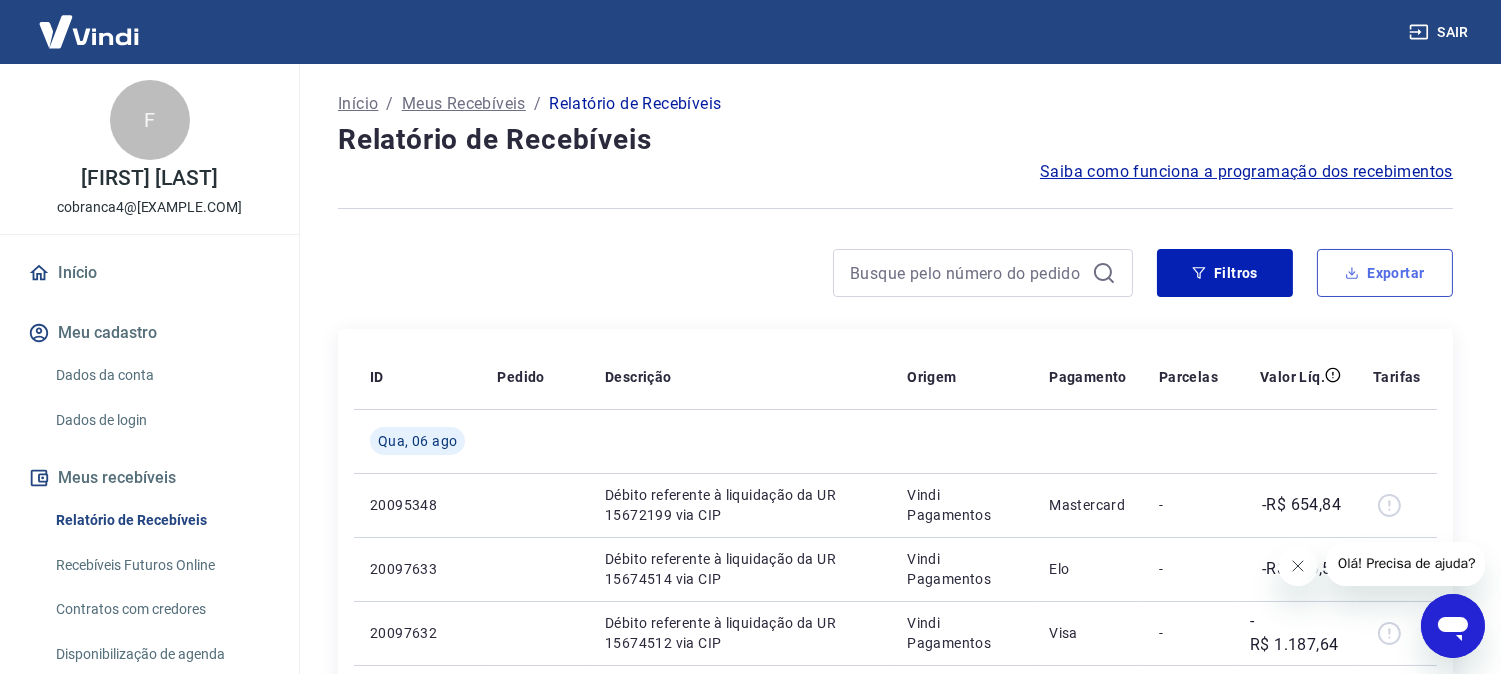 type on "06/08/2025" 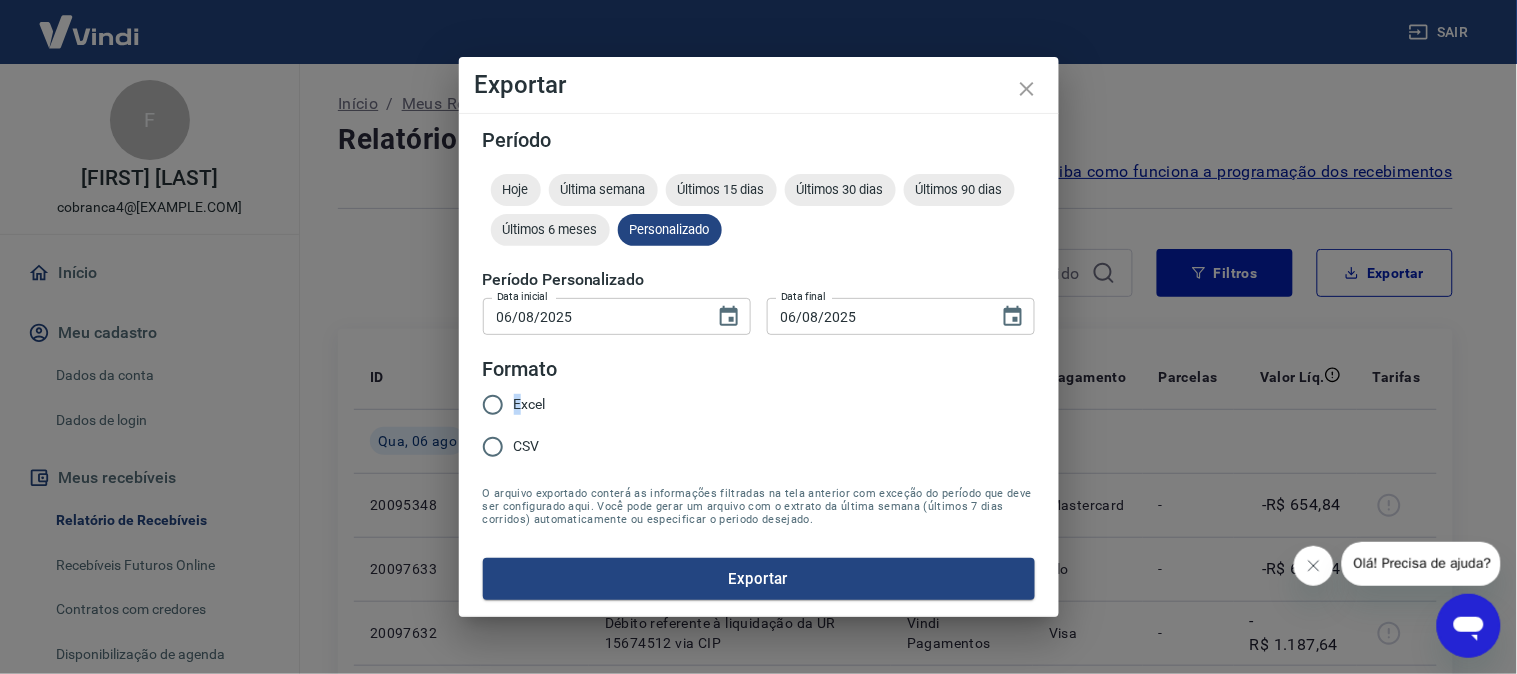 click on "Excel" at bounding box center [530, 404] 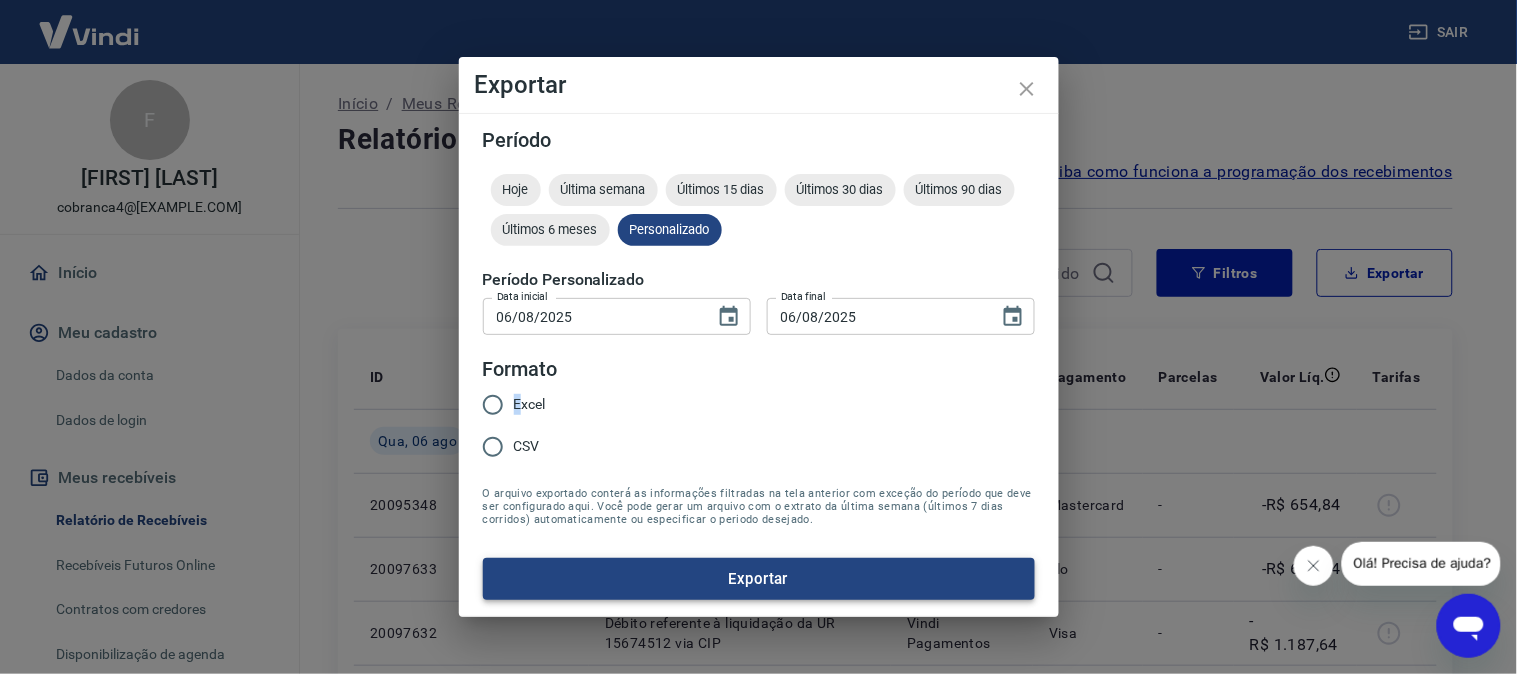 click on "Exportar" at bounding box center (759, 579) 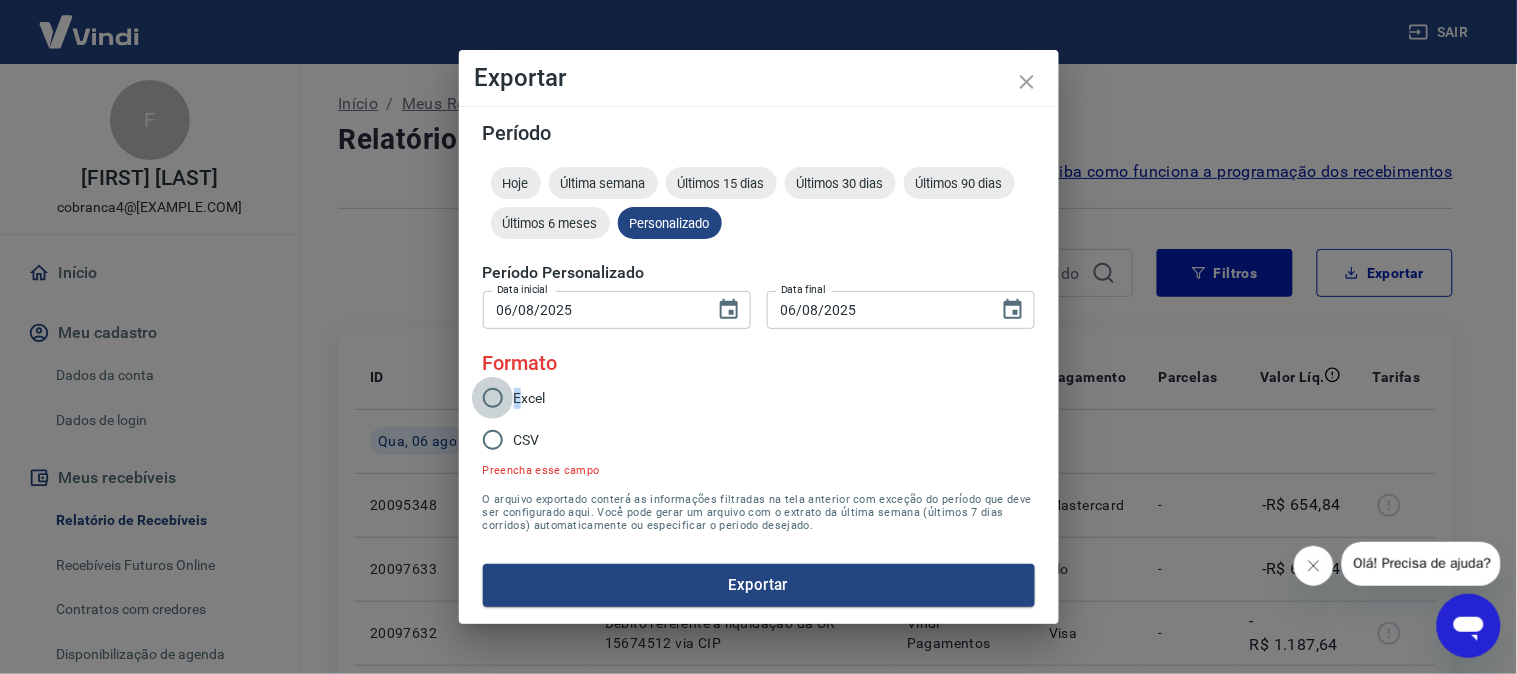 click on "Excel" at bounding box center (493, 398) 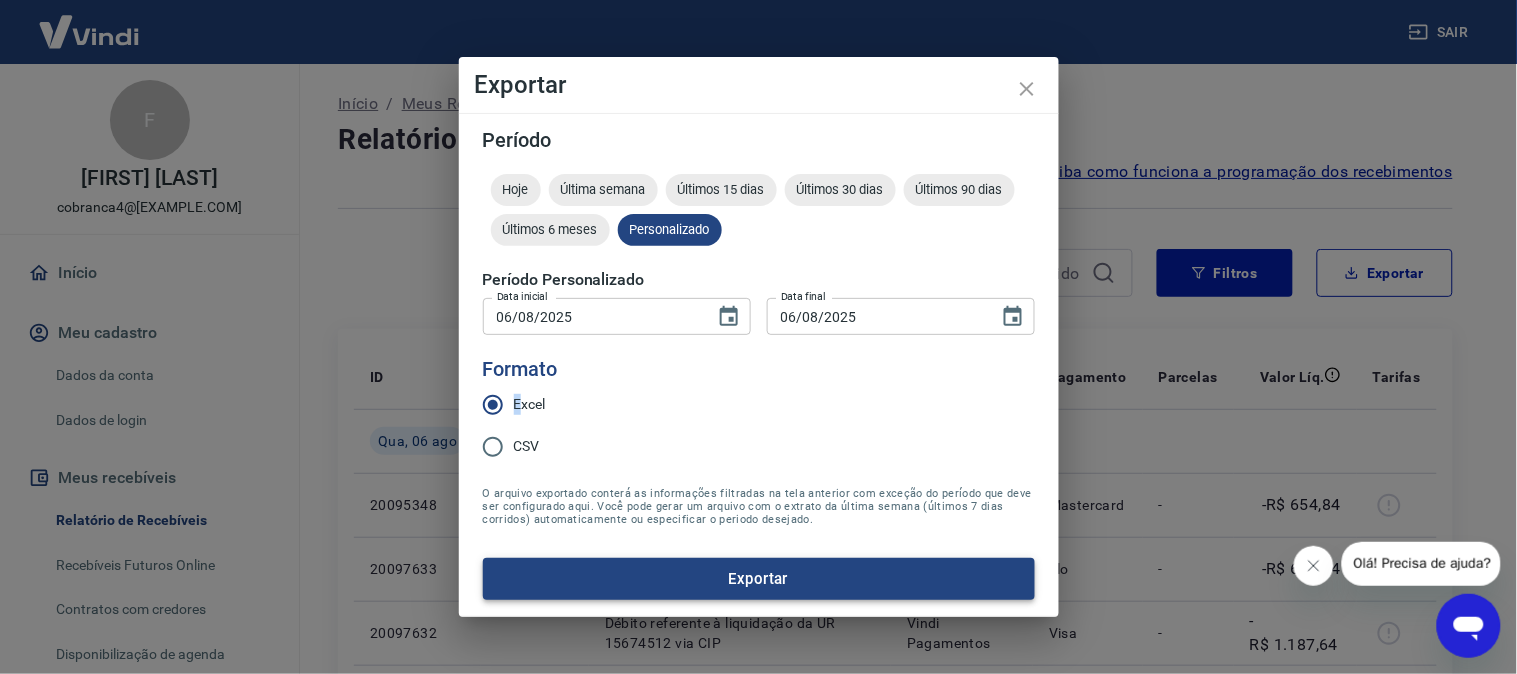 click on "Exportar" at bounding box center [759, 579] 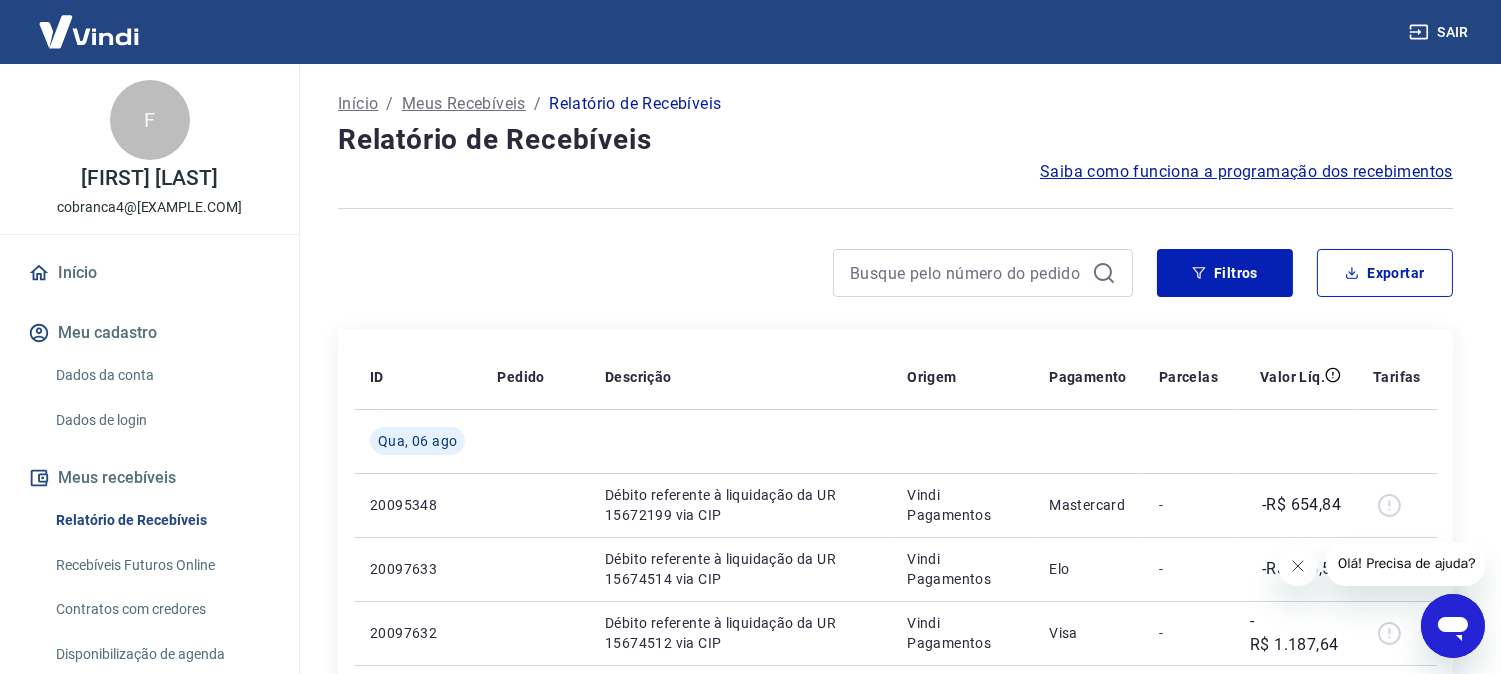 click at bounding box center [1297, 565] 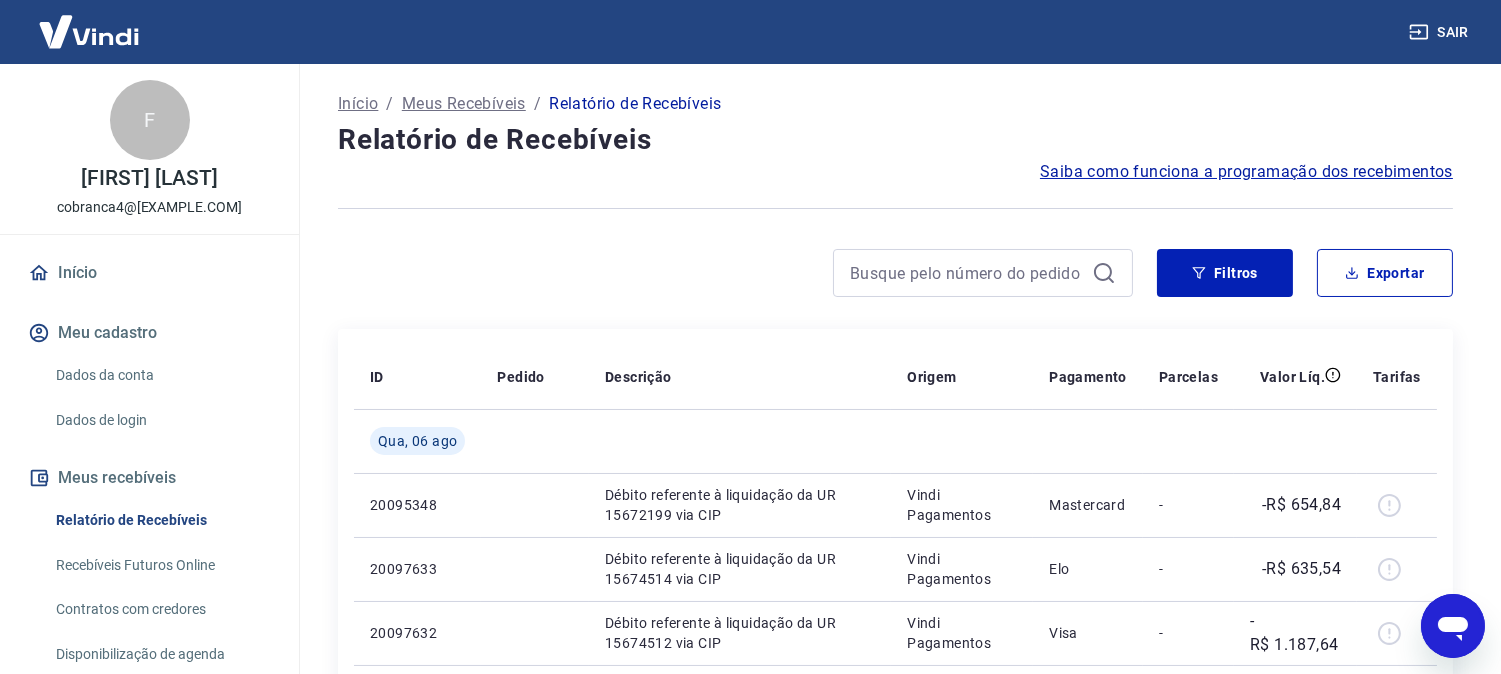 click on "Início / Meus Recebíveis / Relatório de Recebíveis Relatório de Recebíveis Saiba como funciona a programação dos recebimentos Saiba como funciona a programação dos recebimentos Filtros Exportar ID Pedido Descrição Origem Pagamento Parcelas Valor Líq. Tarifas Qua, 06 ago 20095348 Débito referente à liquidação da UR 15672199 via CIP Vindi Pagamentos Mastercard - -R$ 654,84 20097633 Débito referente à liquidação da UR 15674514 via CIP Vindi Pagamentos Elo - -R$ 635,54 20097632 Débito referente à liquidação da UR 15674512 via CIP Vindi Pagamentos Visa - -R$ 1.187,64 20095350 Débito referente à liquidação da UR 15672199 via CIP Vindi Pagamentos Mastercard - -R$ 1.951,15 217111856 742264854 Crédito referente ao recebimento da transação 217111856 Intermediador Mastercard 1/1 R$ 141,77 217090114 742226072 Crédito referente ao recebimento da transação 217090114 Intermediador Mastercard 1/1 R$ 332,70 217066805 742175332 Crédito referente ao recebimento da transação 217066805" at bounding box center [895, 1030] 